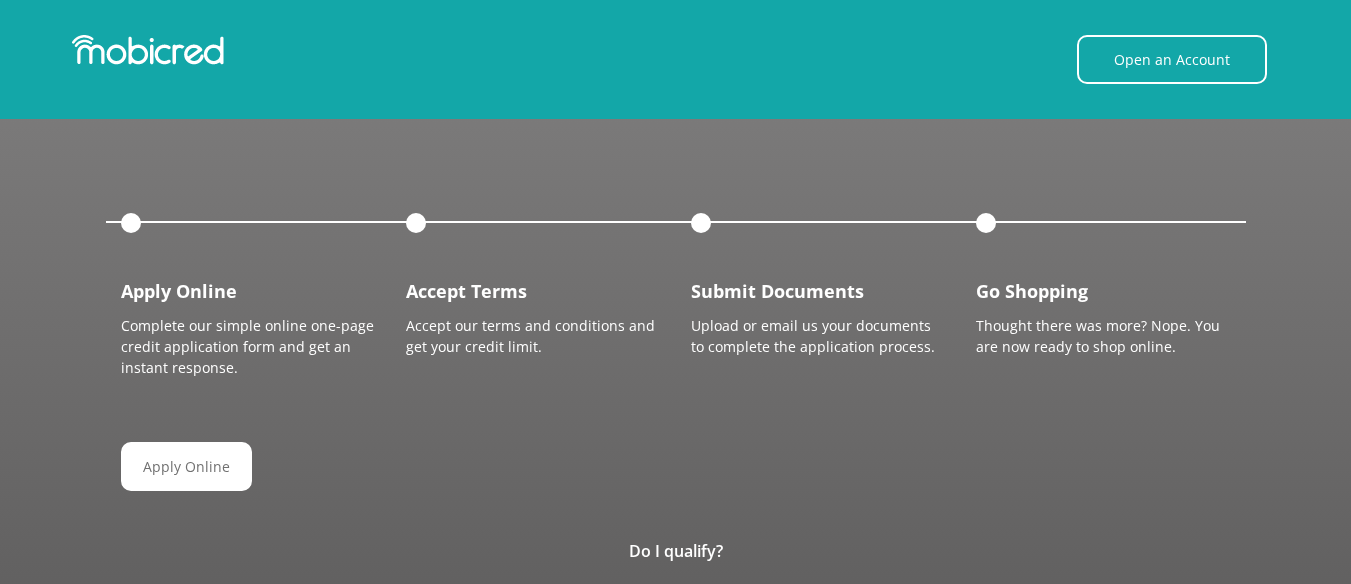 scroll, scrollTop: 1500, scrollLeft: 0, axis: vertical 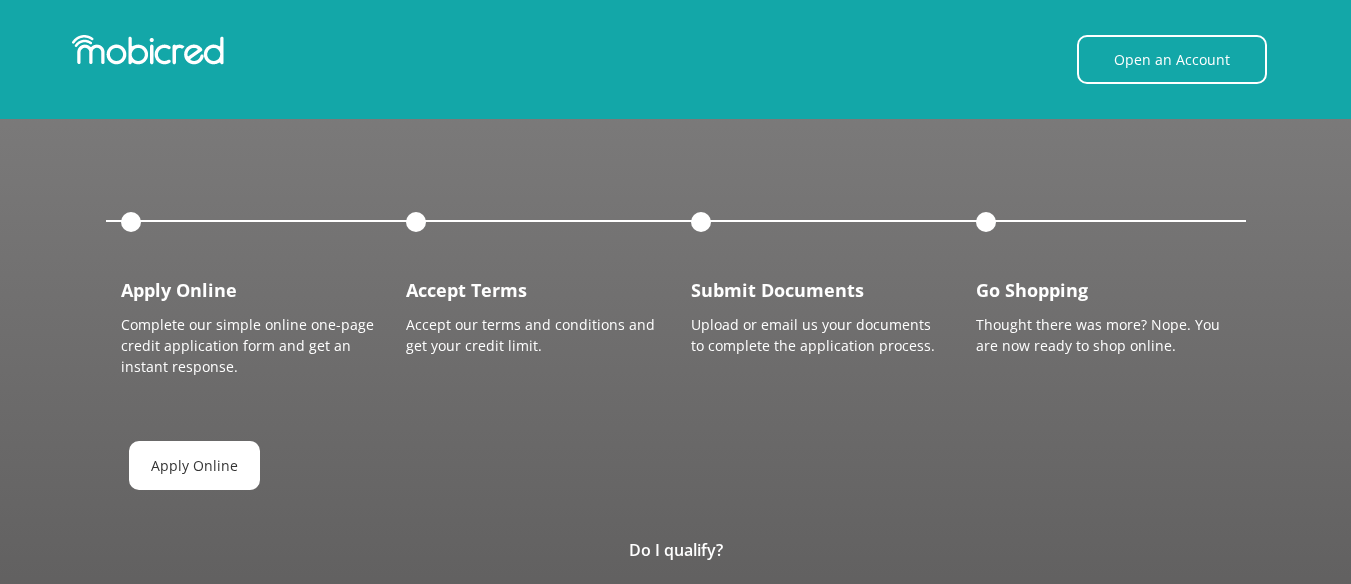 click on "Apply
Online" at bounding box center (194, 465) 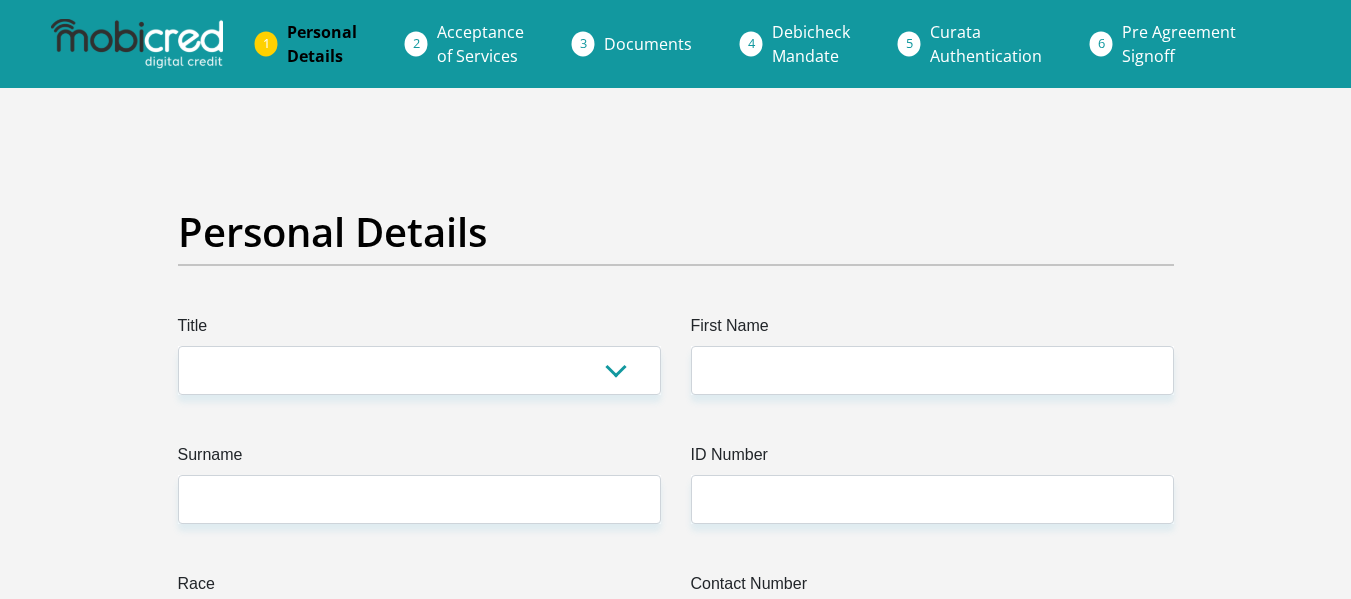 scroll, scrollTop: 0, scrollLeft: 0, axis: both 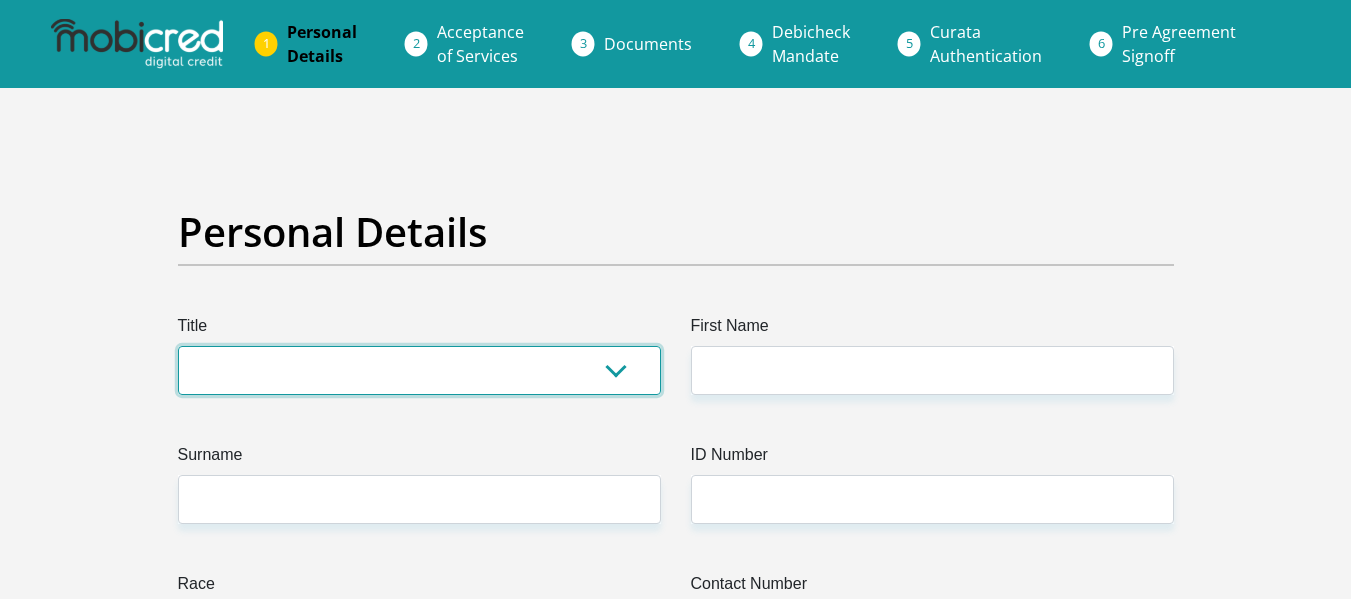 click on "Mr
Ms
Mrs
Dr
Other" at bounding box center (419, 370) 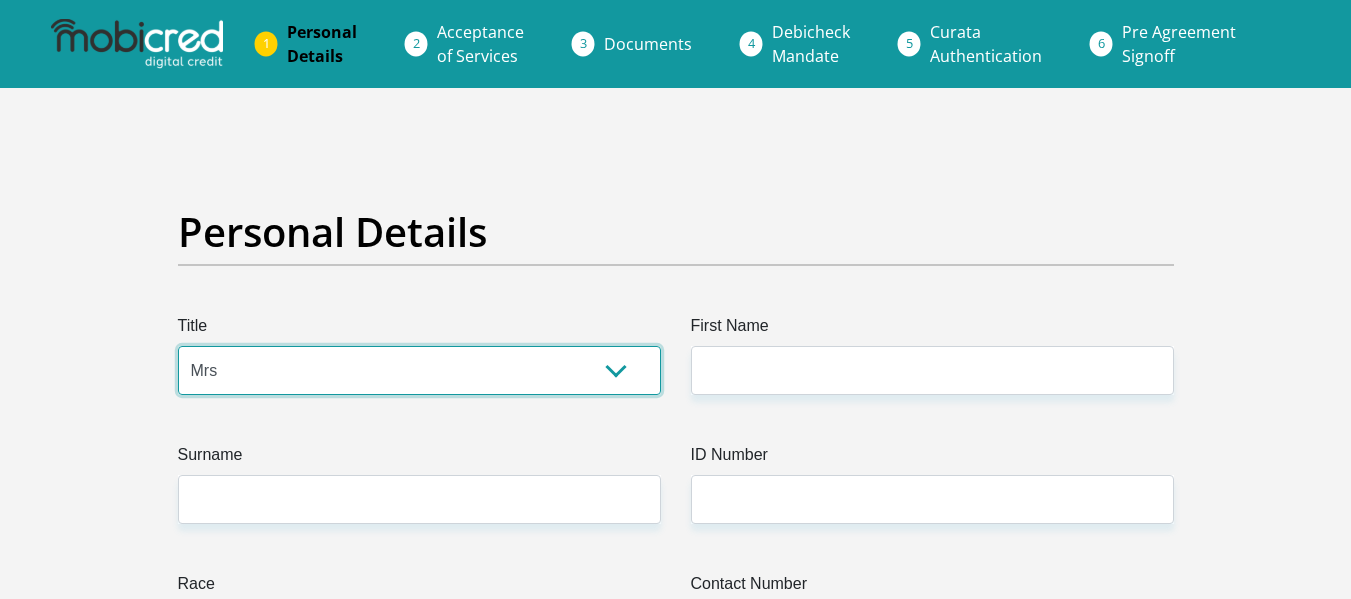 click on "Mr
Ms
Mrs
Dr
Other" at bounding box center (419, 370) 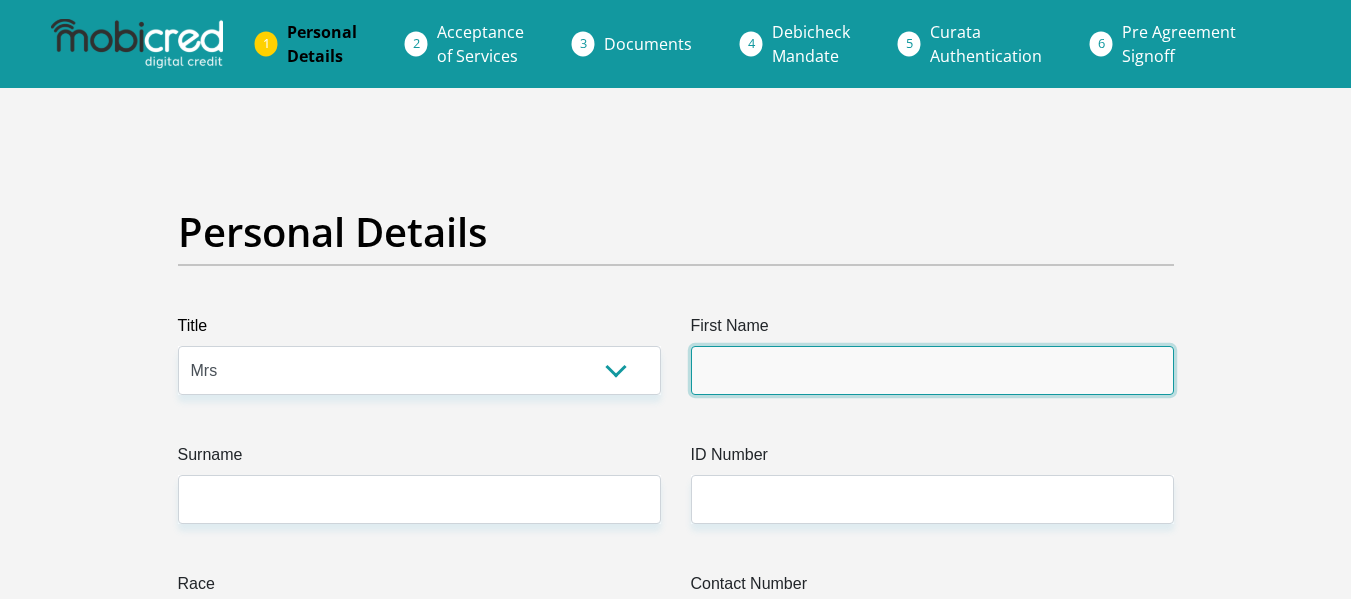 click on "First Name" at bounding box center [932, 370] 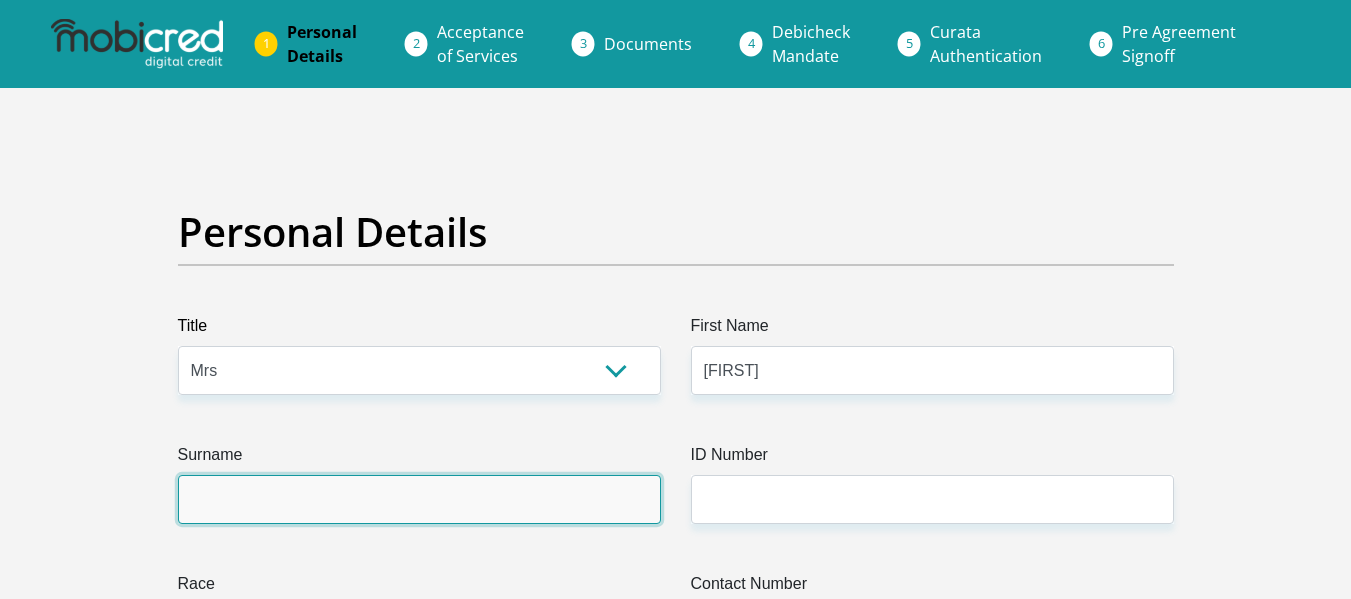 type on "VanDoorn" 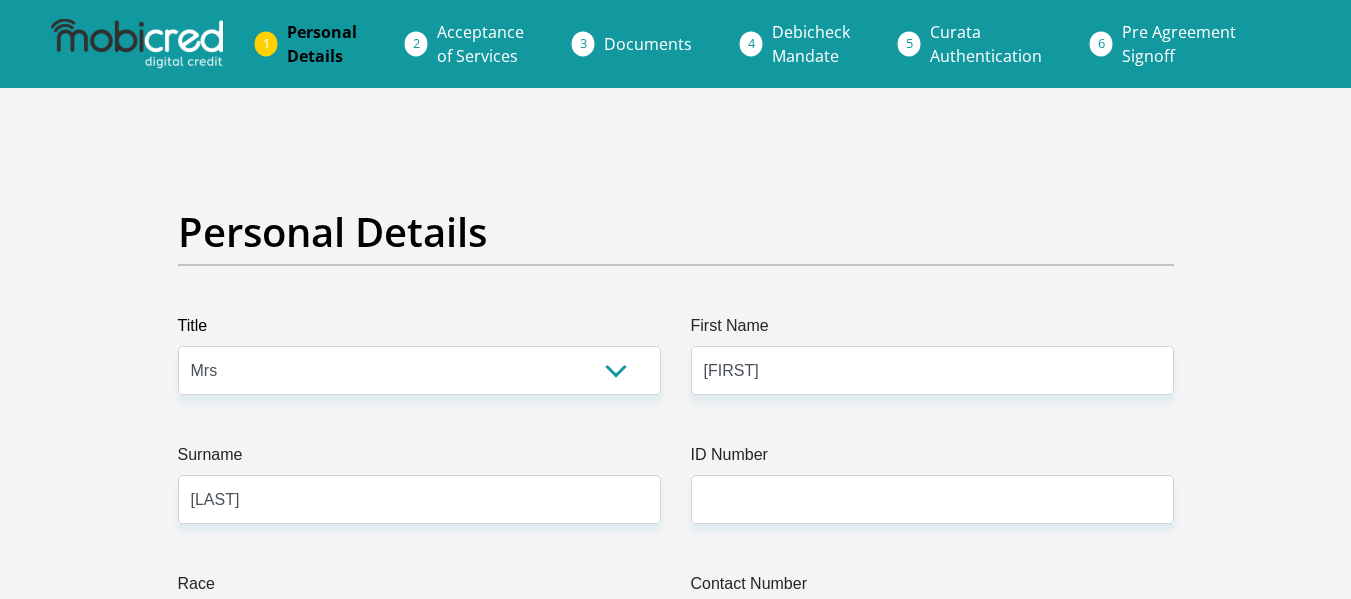 type on "0815051755" 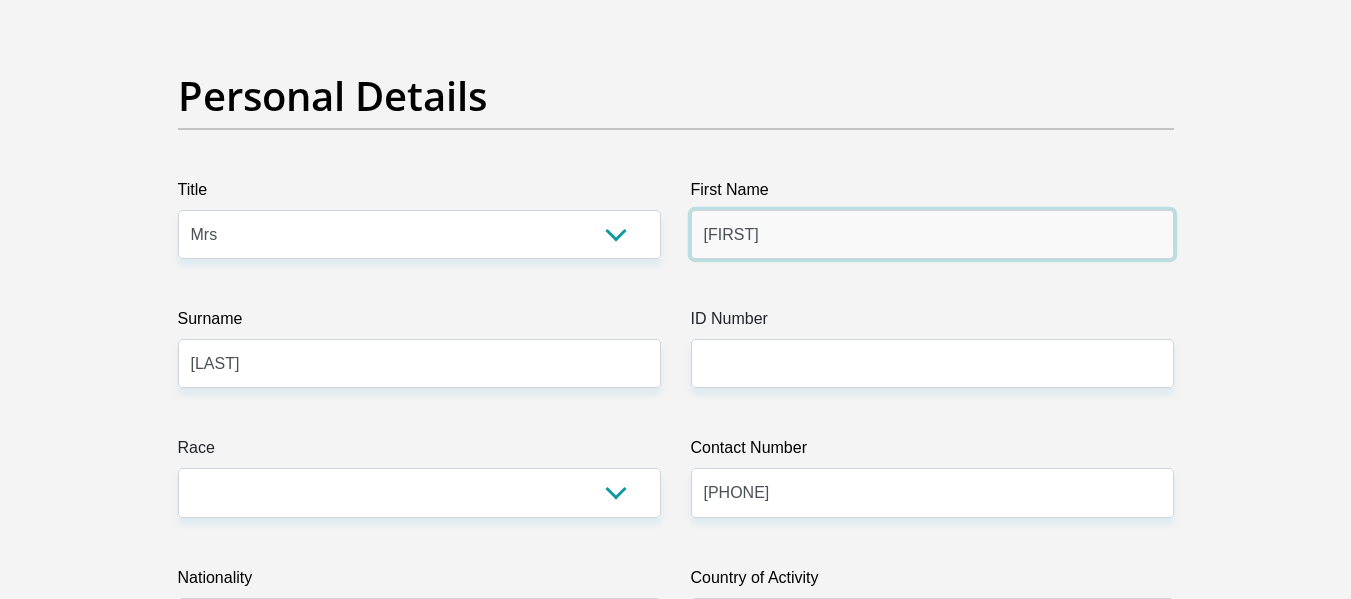 scroll, scrollTop: 200, scrollLeft: 0, axis: vertical 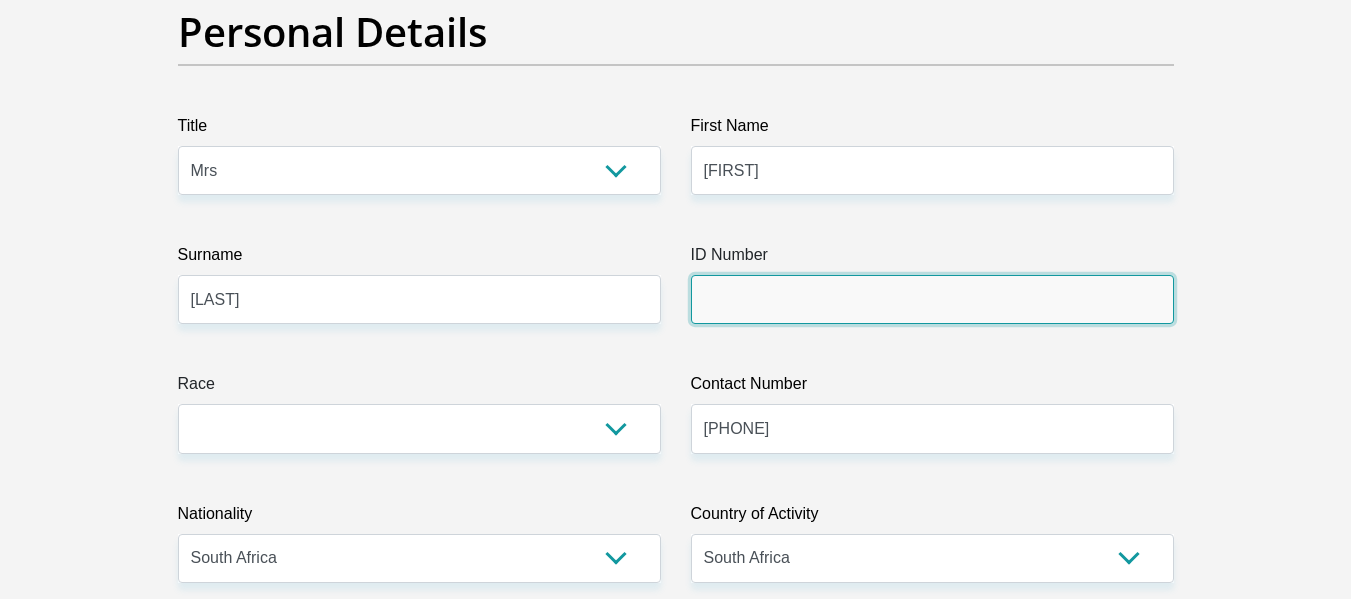 click on "ID Number" at bounding box center [932, 299] 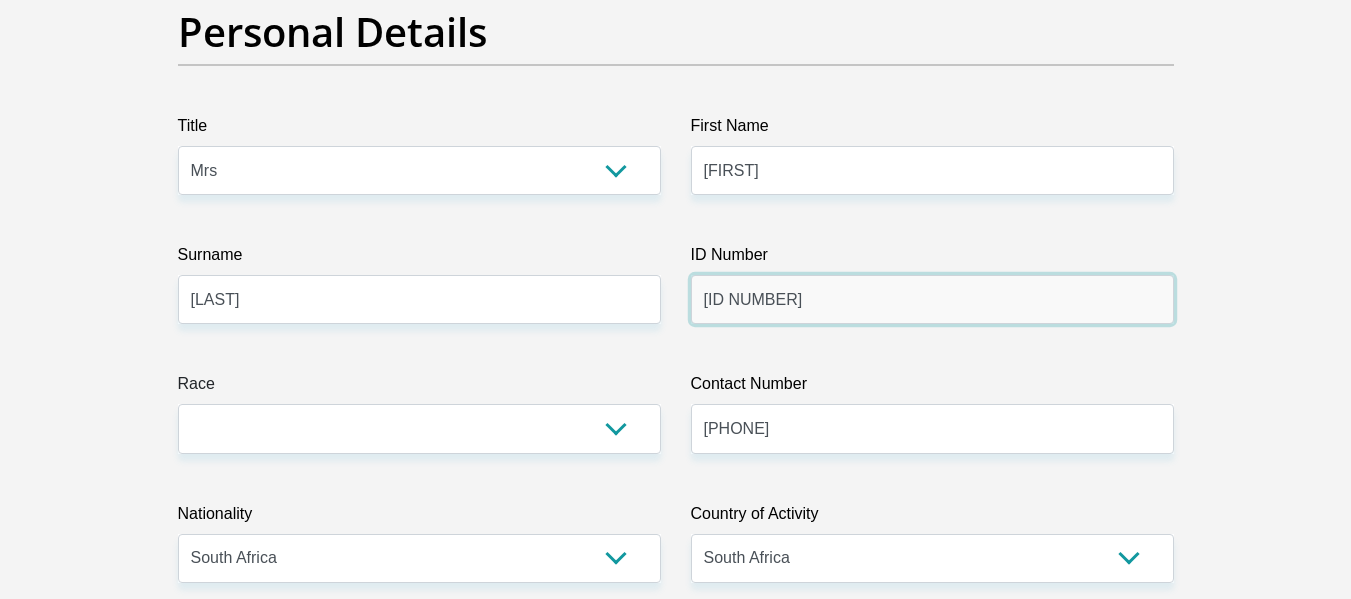type on "8505150023083" 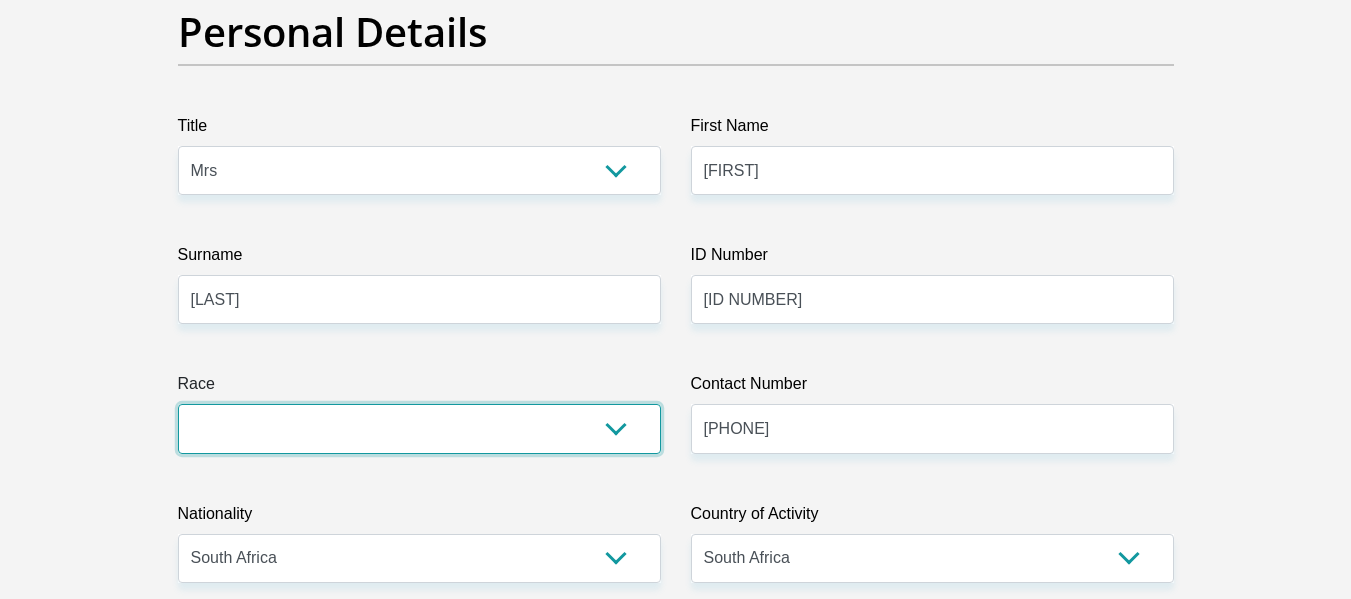 click on "Black
Coloured
Indian
White
Other" at bounding box center (419, 428) 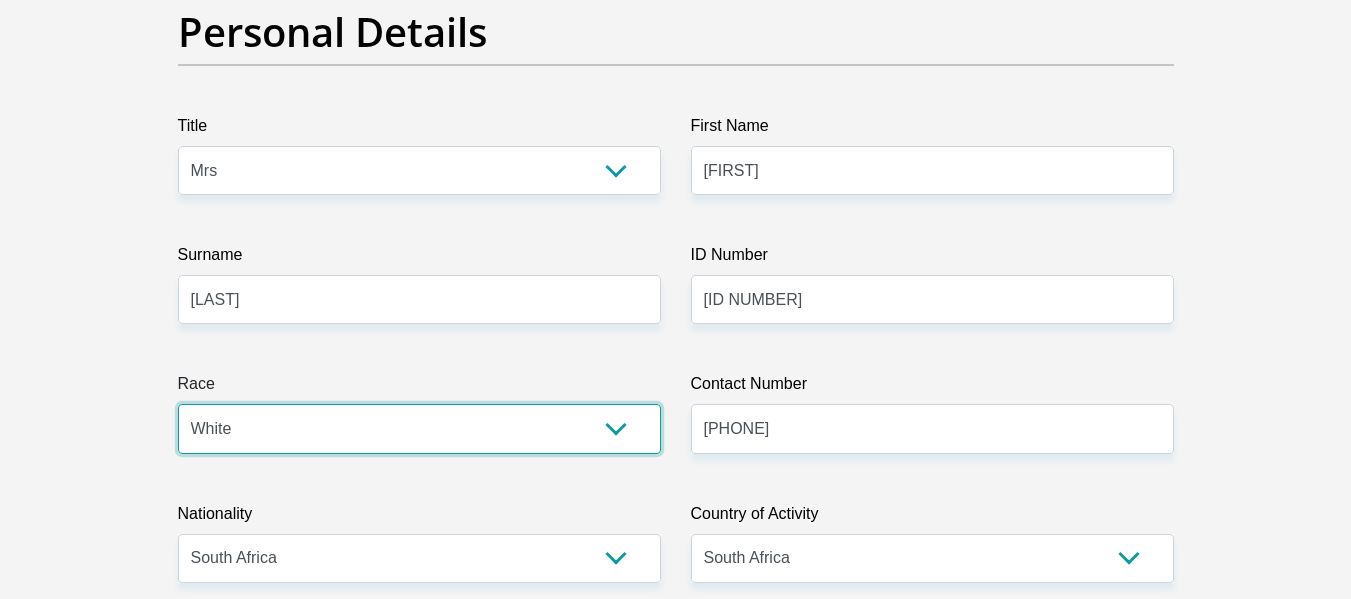 click on "Black
Coloured
Indian
White
Other" at bounding box center [419, 428] 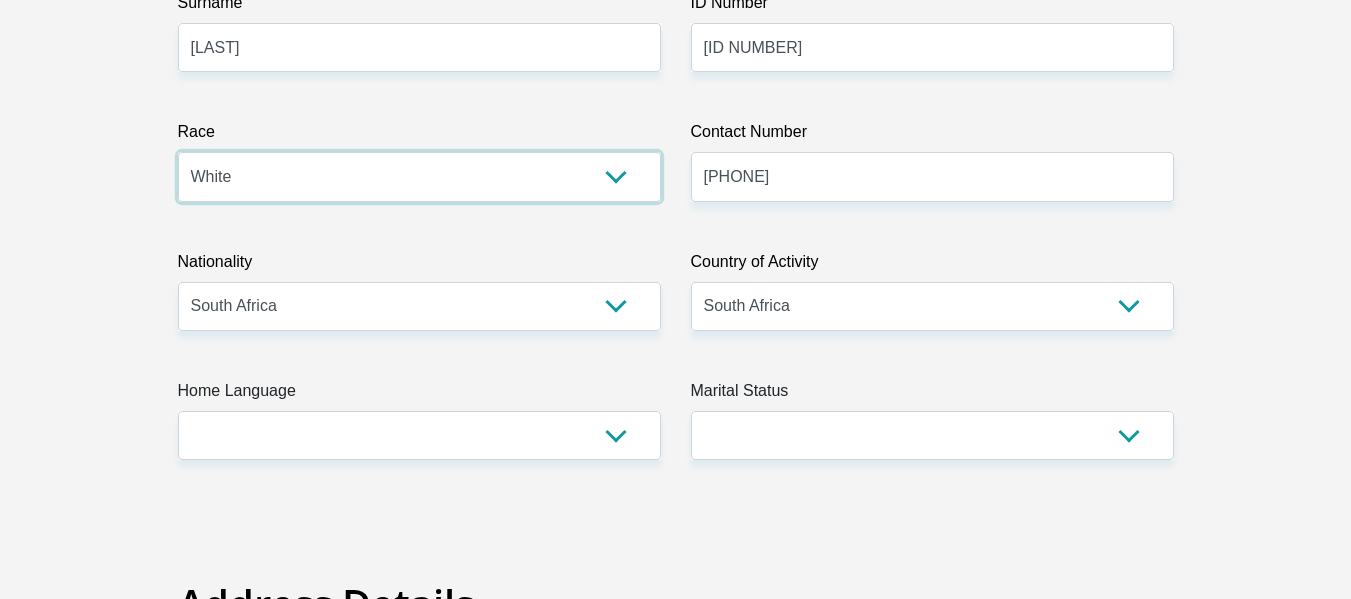 scroll, scrollTop: 500, scrollLeft: 0, axis: vertical 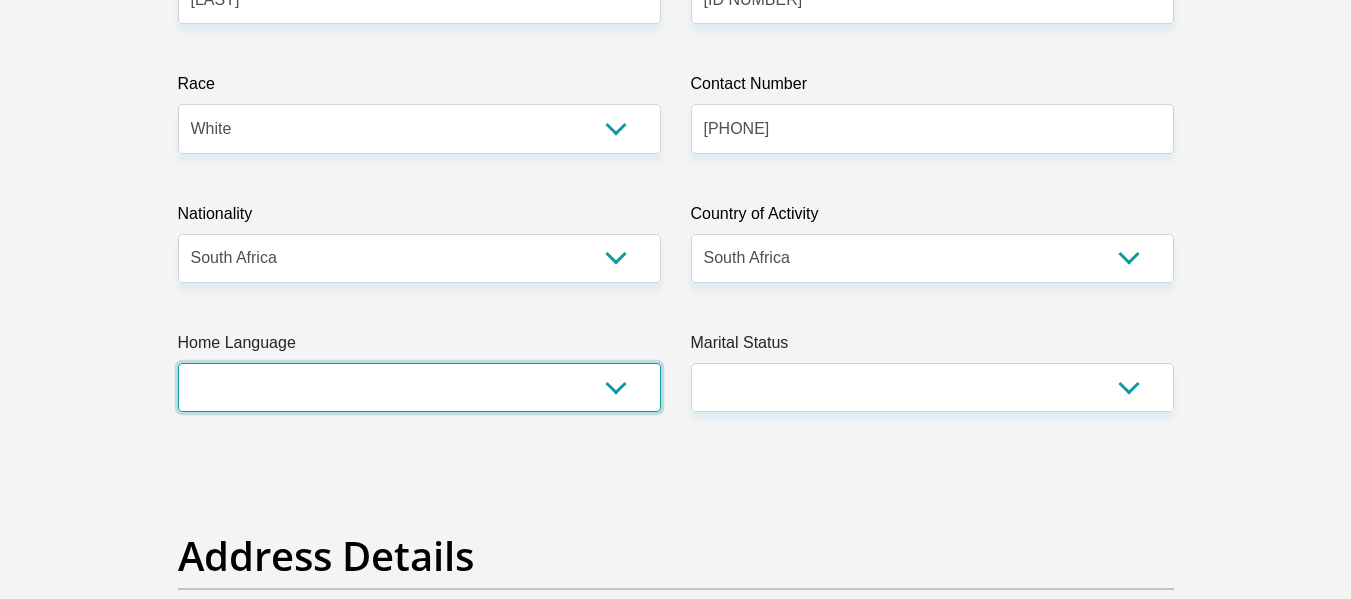 click on "Afrikaans
English
Sepedi
South Ndebele
Southern Sotho
Swati
Tsonga
Tswana
Venda
Xhosa
Zulu
Other" at bounding box center [419, 387] 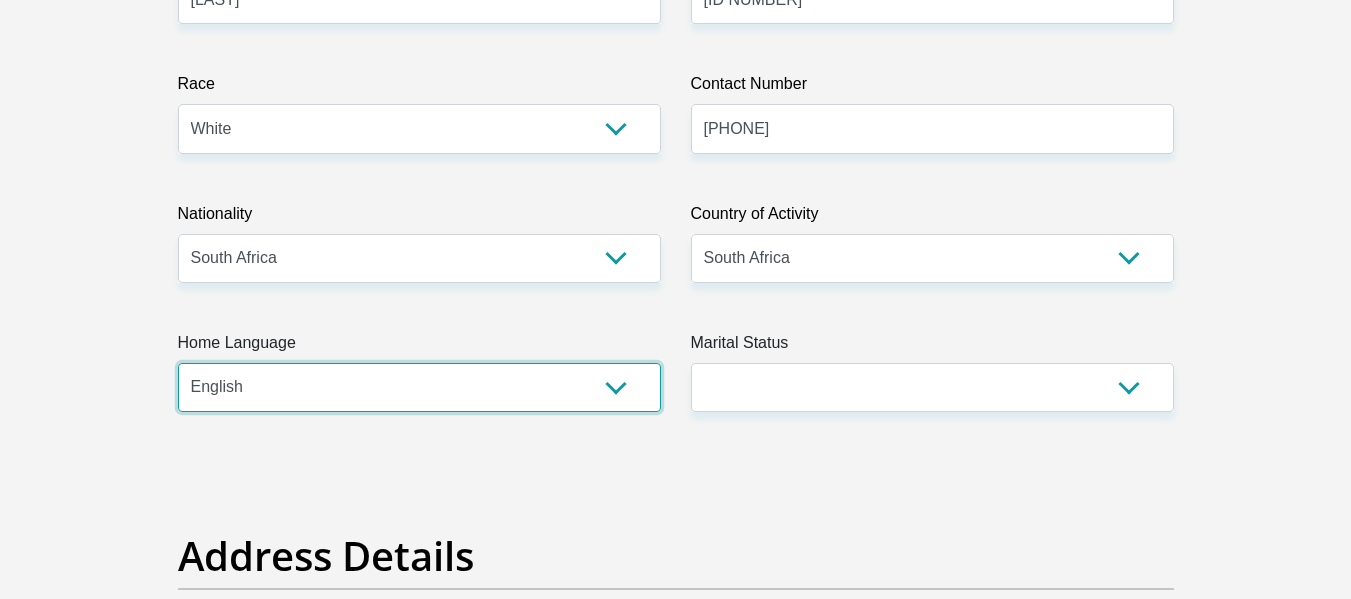 click on "Afrikaans
English
Sepedi
South Ndebele
Southern Sotho
Swati
Tsonga
Tswana
Venda
Xhosa
Zulu
Other" at bounding box center [419, 387] 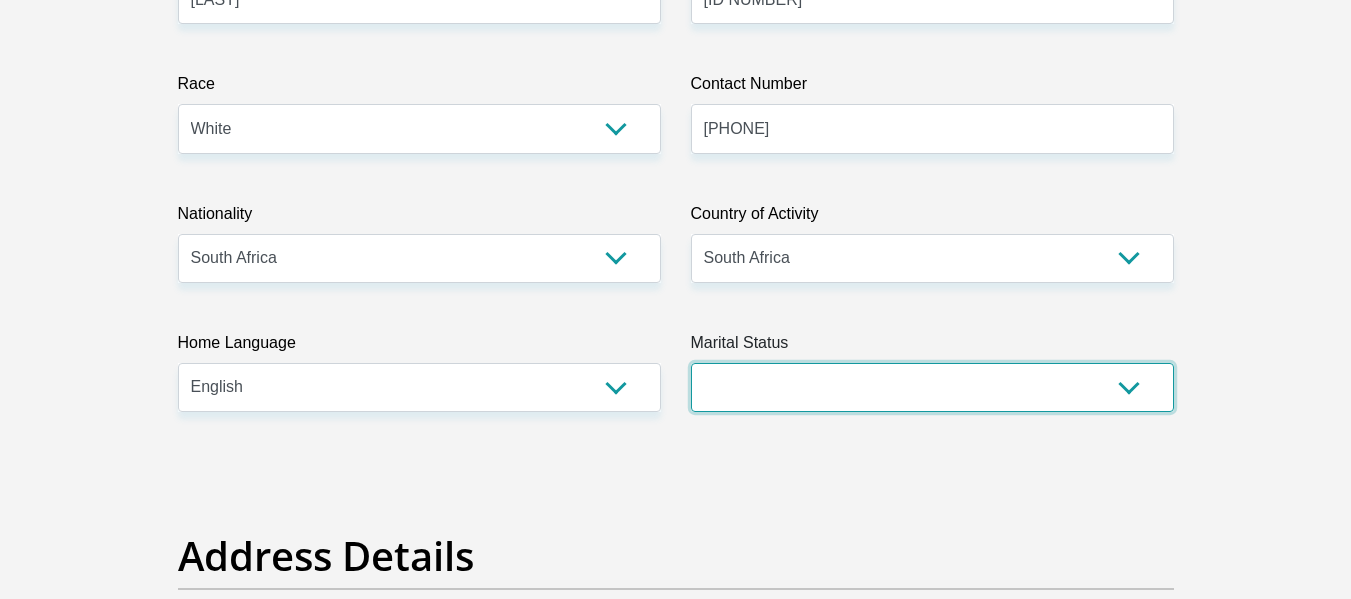 click on "Married ANC
Single
Divorced
Widowed
Married COP or Customary Law" at bounding box center [932, 387] 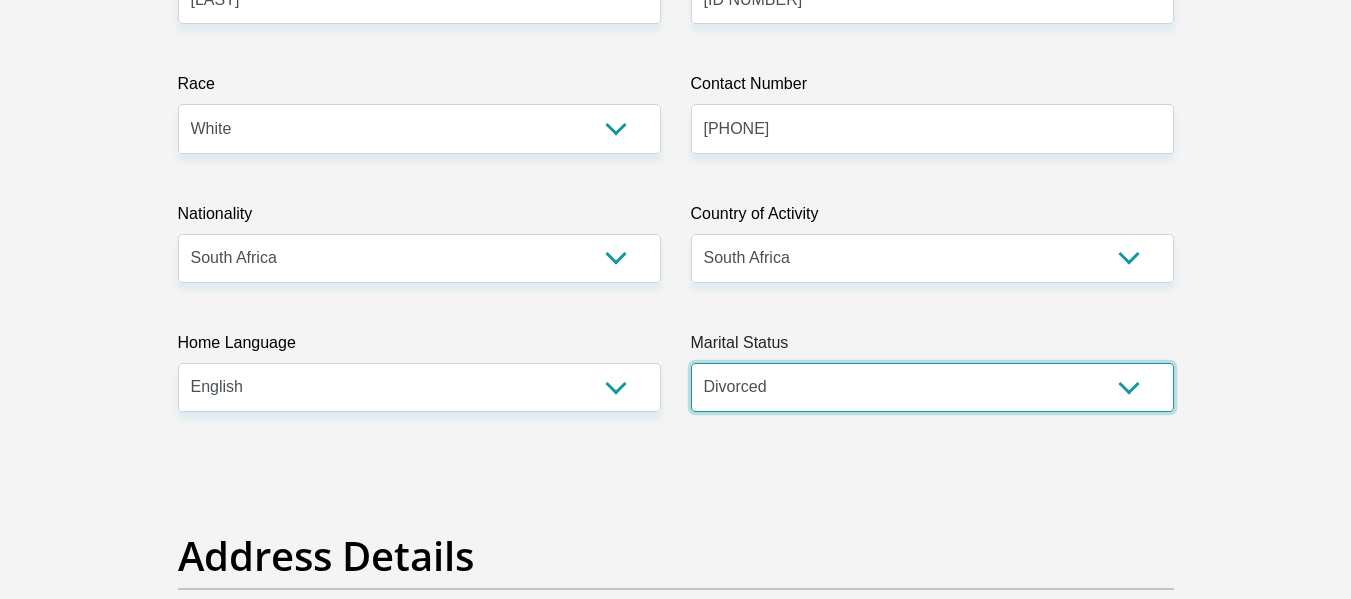 click on "Married ANC
Single
Divorced
Widowed
Married COP or Customary Law" at bounding box center (932, 387) 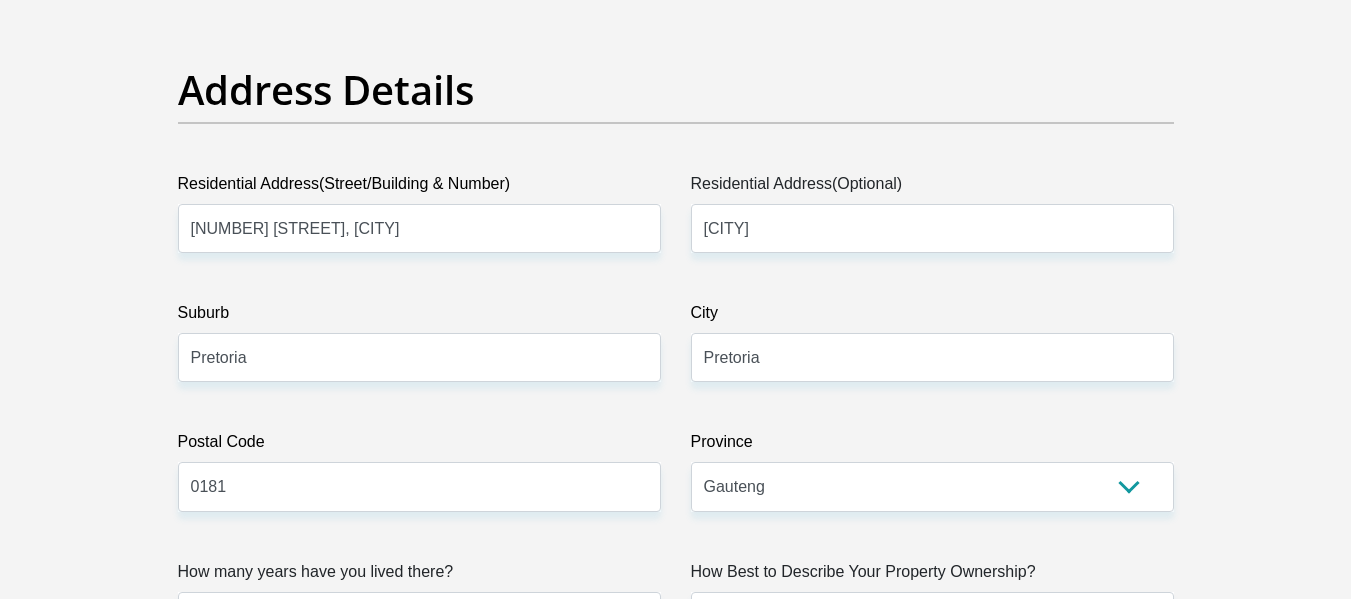 scroll, scrollTop: 1000, scrollLeft: 0, axis: vertical 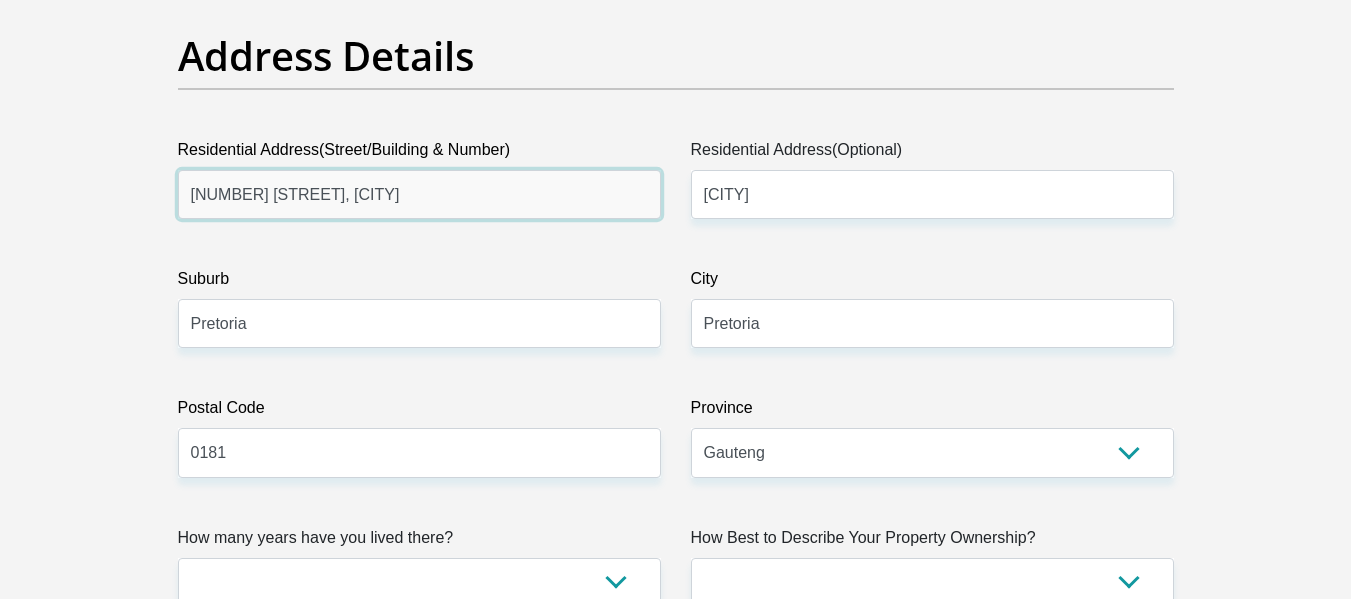 click on "118 Graskop road, Waterkloof Heights" at bounding box center [419, 194] 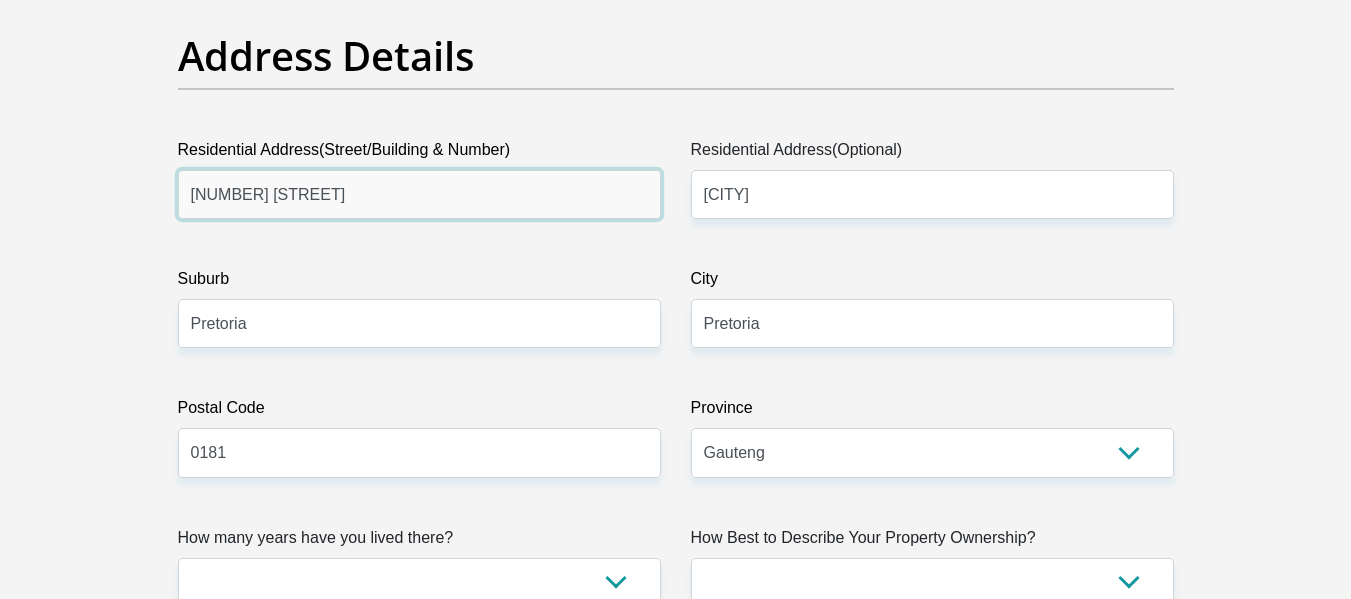 type on "72 Main Road" 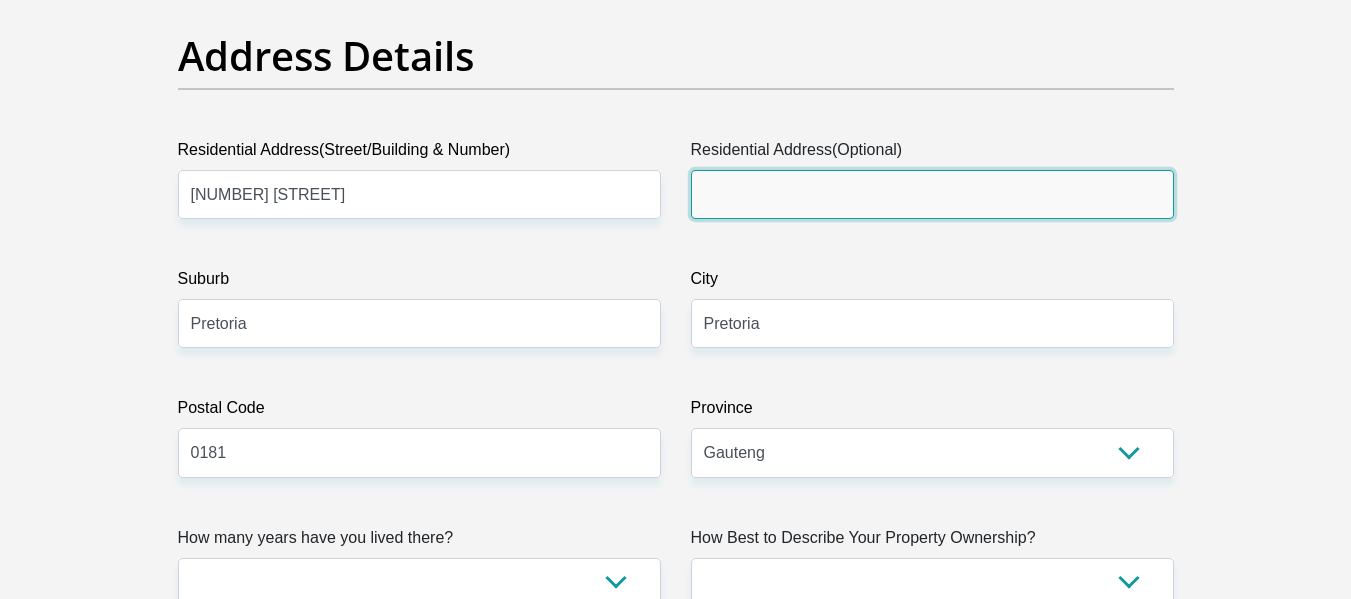 type 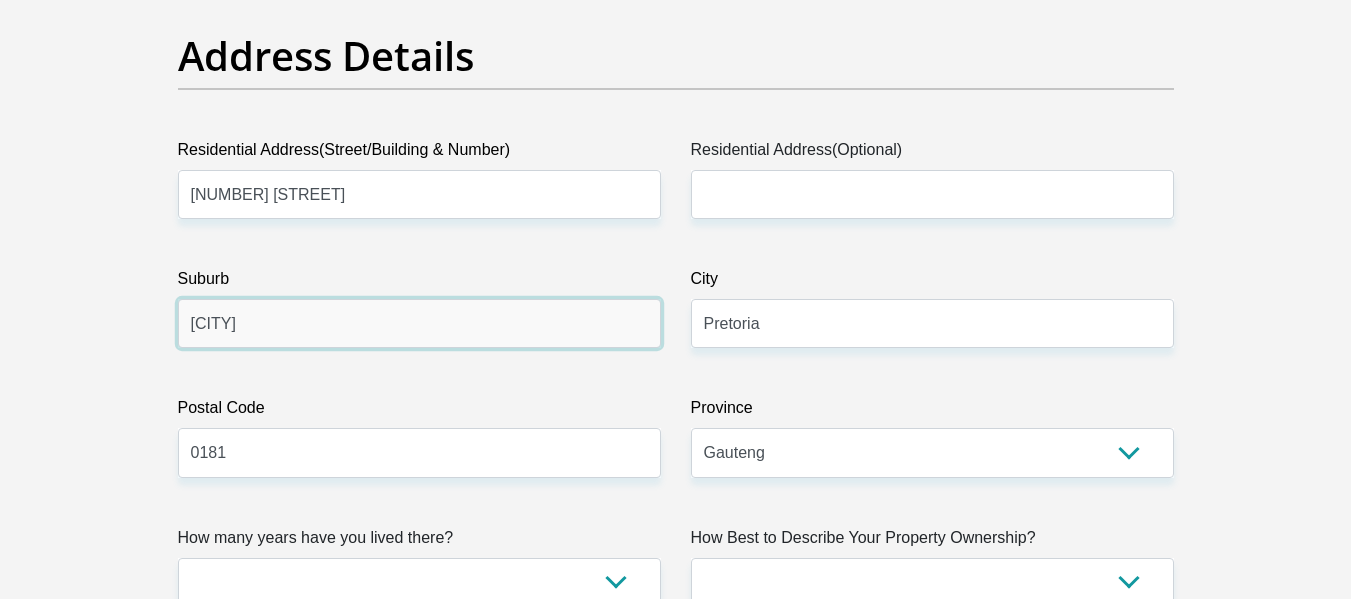 type on "Onrus" 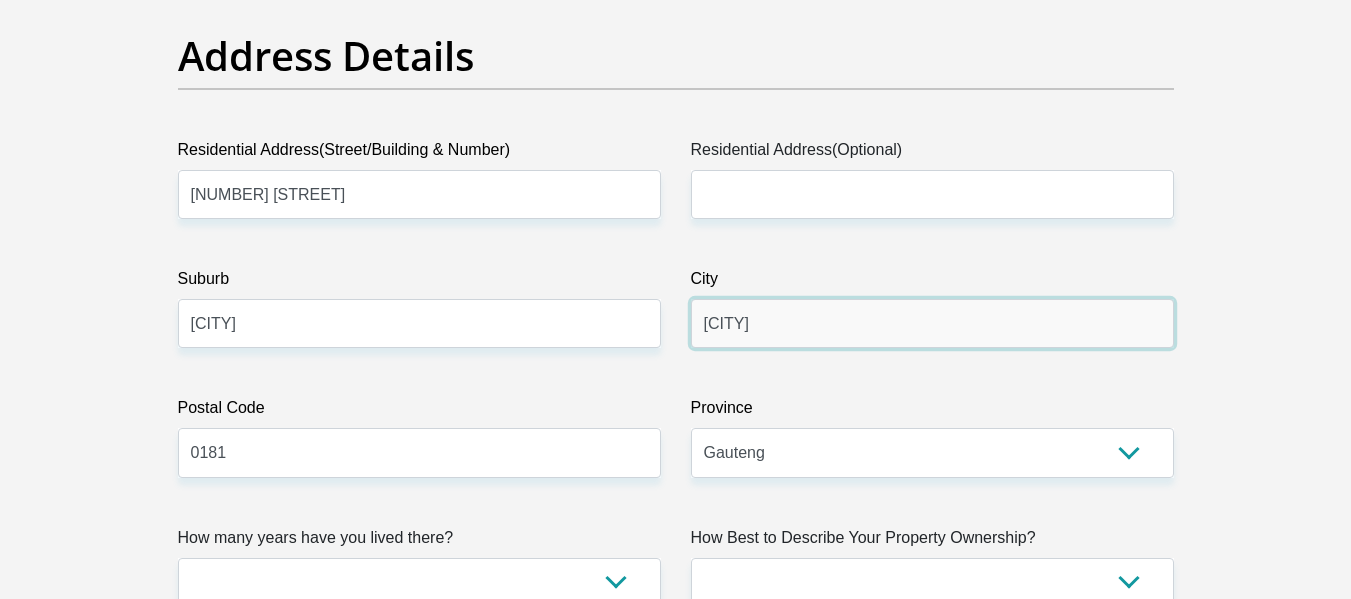 type on "Hermanus" 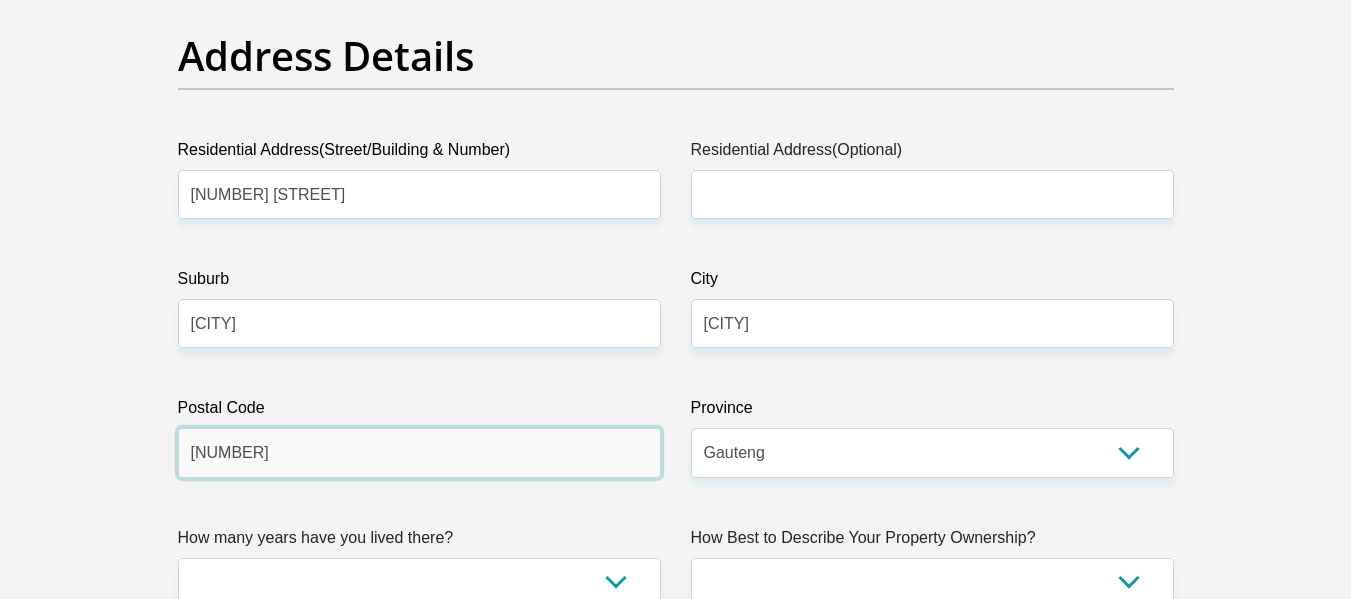 type on "7200" 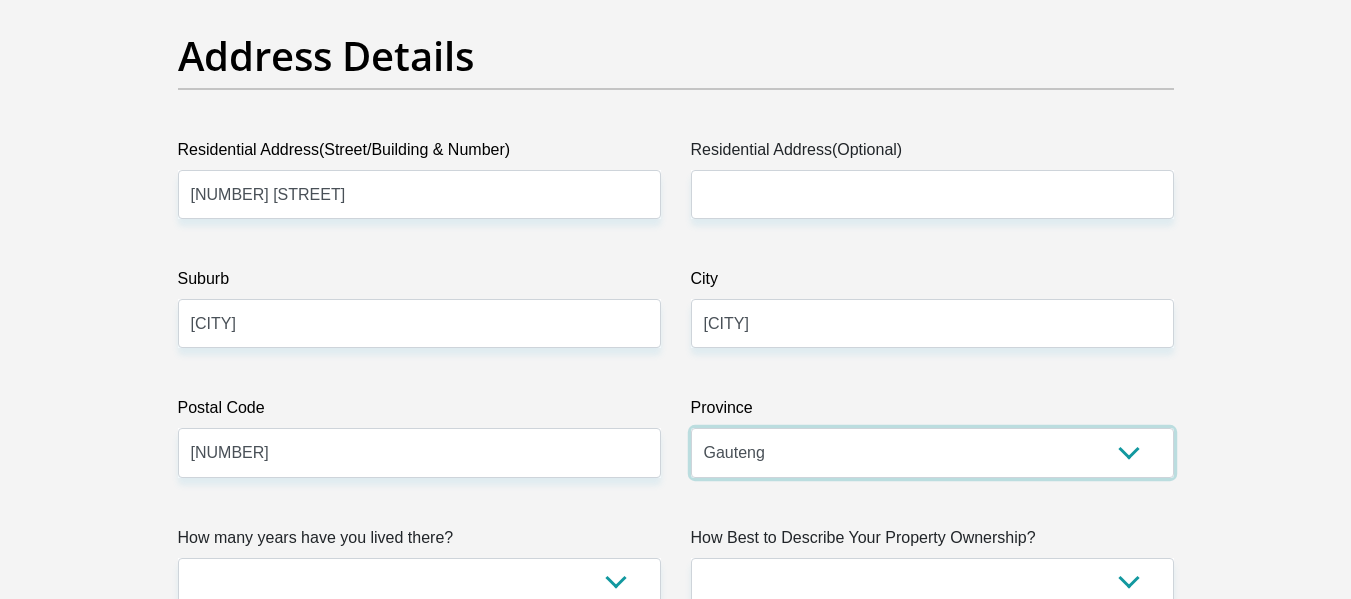 select on "Western Cape" 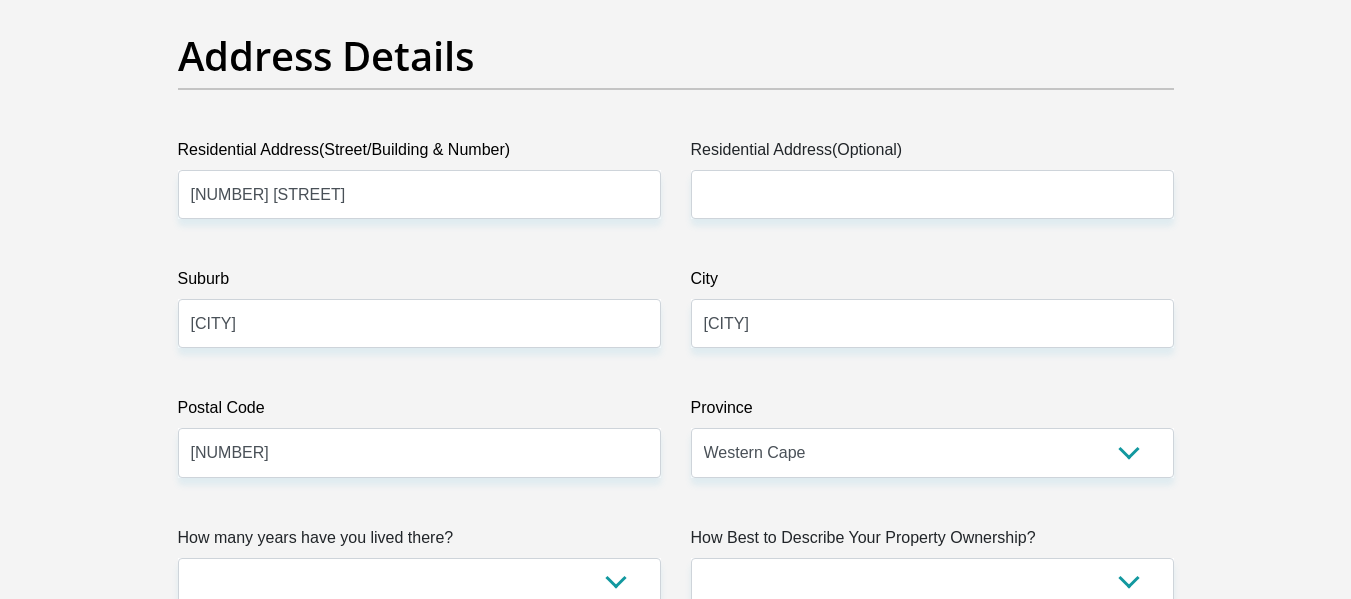click on "Personal Details
Title
Mr
Ms
Mrs
Dr
Other
First Name
Charlene
Surname
VanDoorn
ID Number
8505150023083
Please input valid ID number
Race
Black
Coloured
Indian
White
Other
Contact Number
0815051755
Please input valid contact number" at bounding box center (675, 2573) 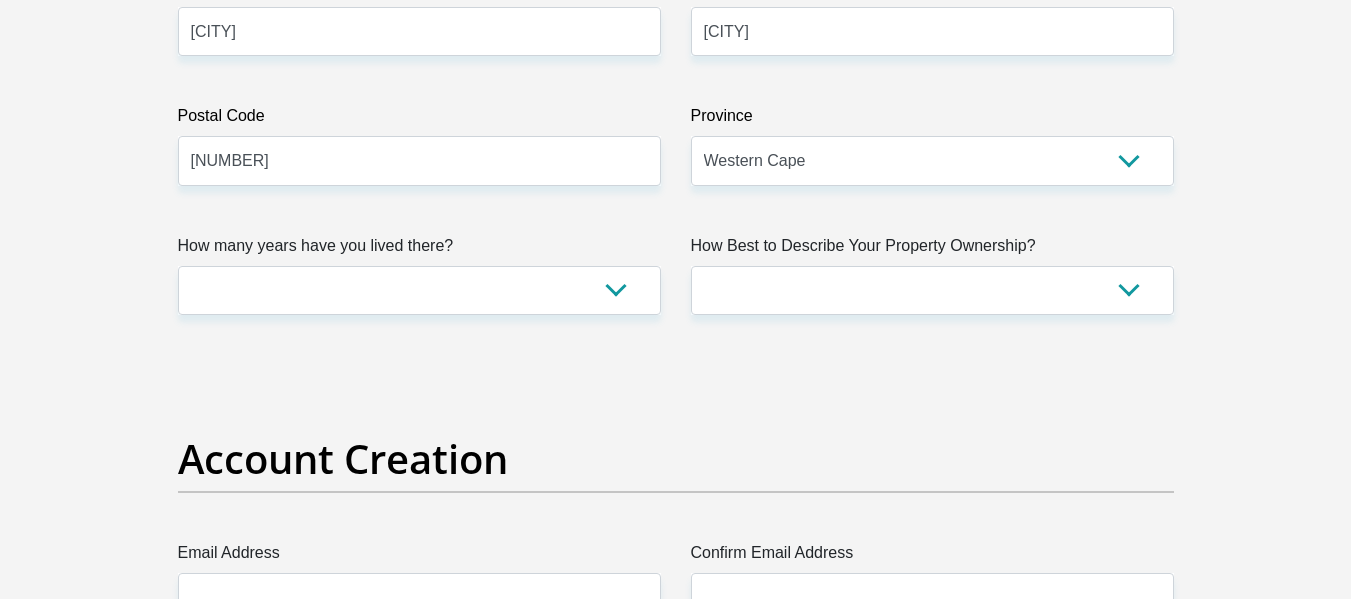 scroll, scrollTop: 1300, scrollLeft: 0, axis: vertical 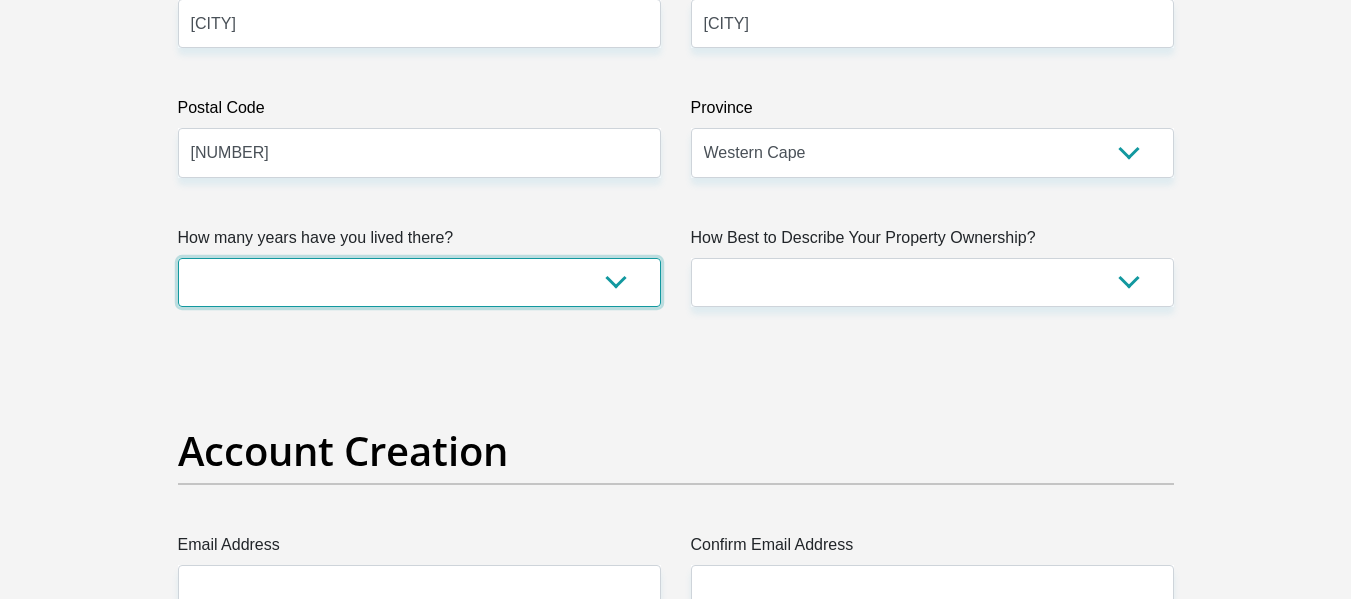 click on "less than 1 year
1-3 years
3-5 years
5+ years" at bounding box center [419, 282] 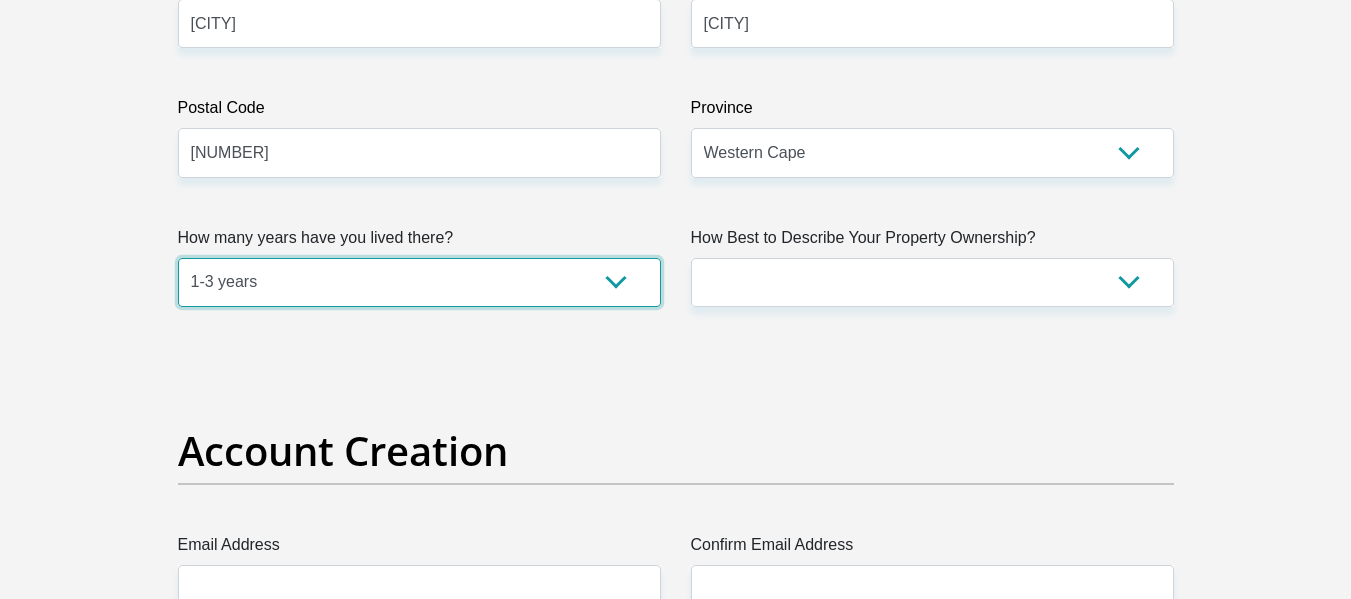 click on "less than 1 year
1-3 years
3-5 years
5+ years" at bounding box center (419, 282) 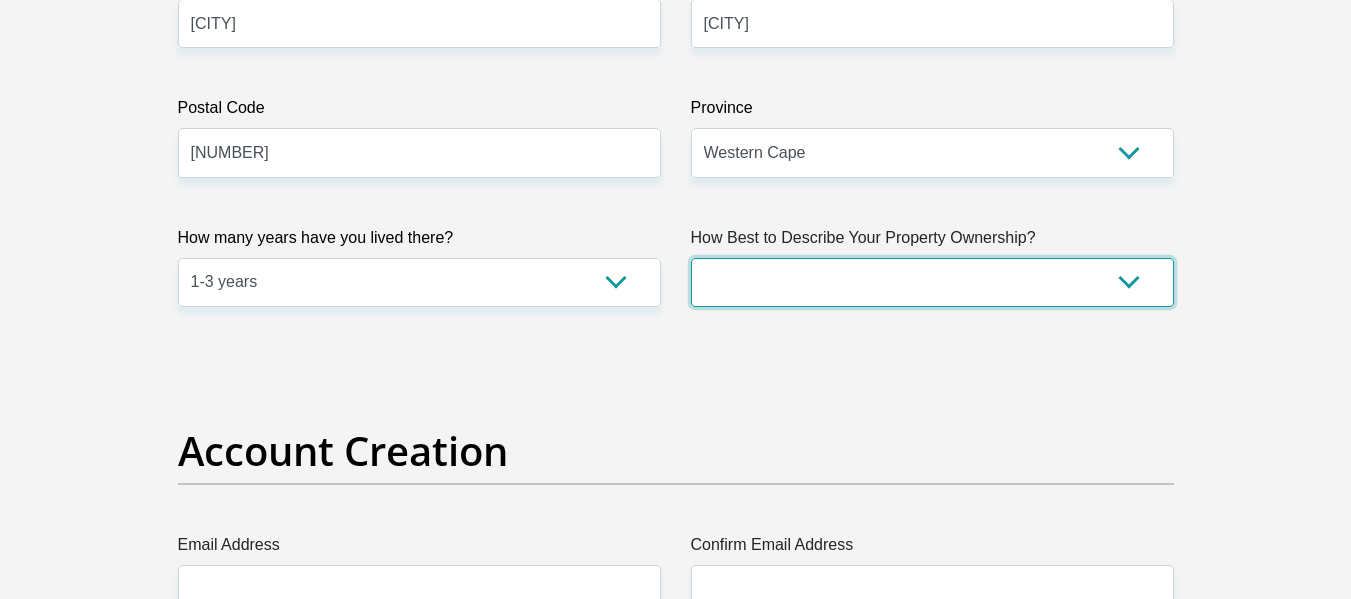 click on "Owned
Rented
Family Owned
Company Dwelling" at bounding box center [932, 282] 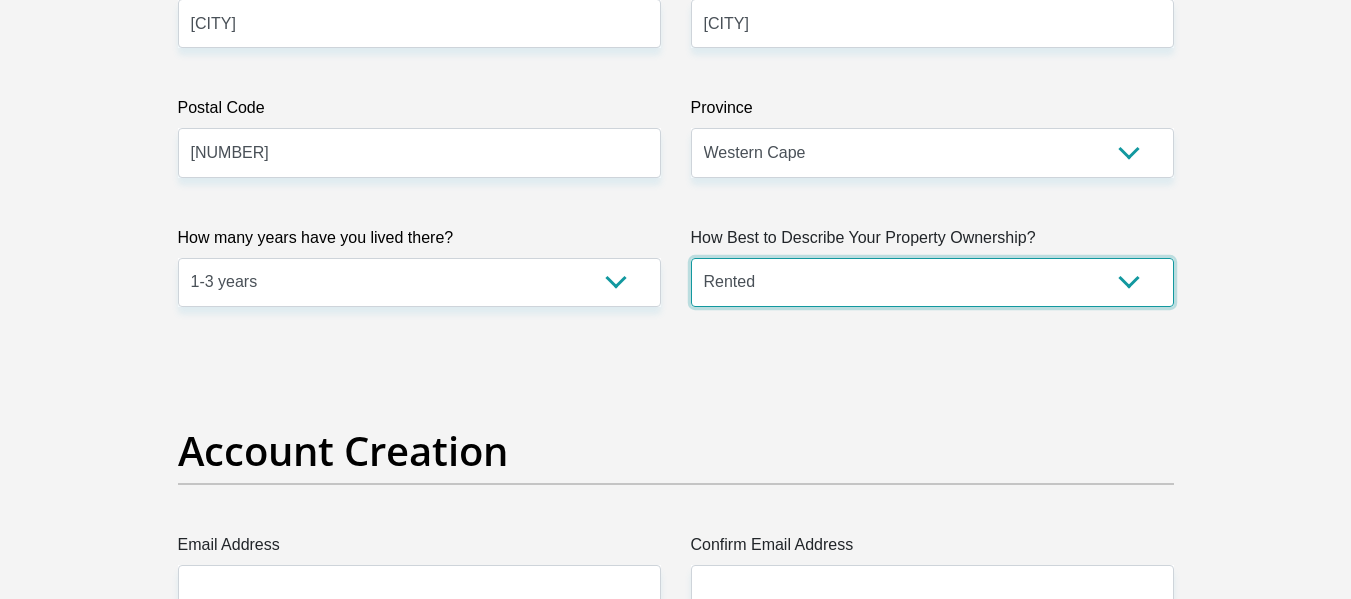 click on "Owned
Rented
Family Owned
Company Dwelling" at bounding box center [932, 282] 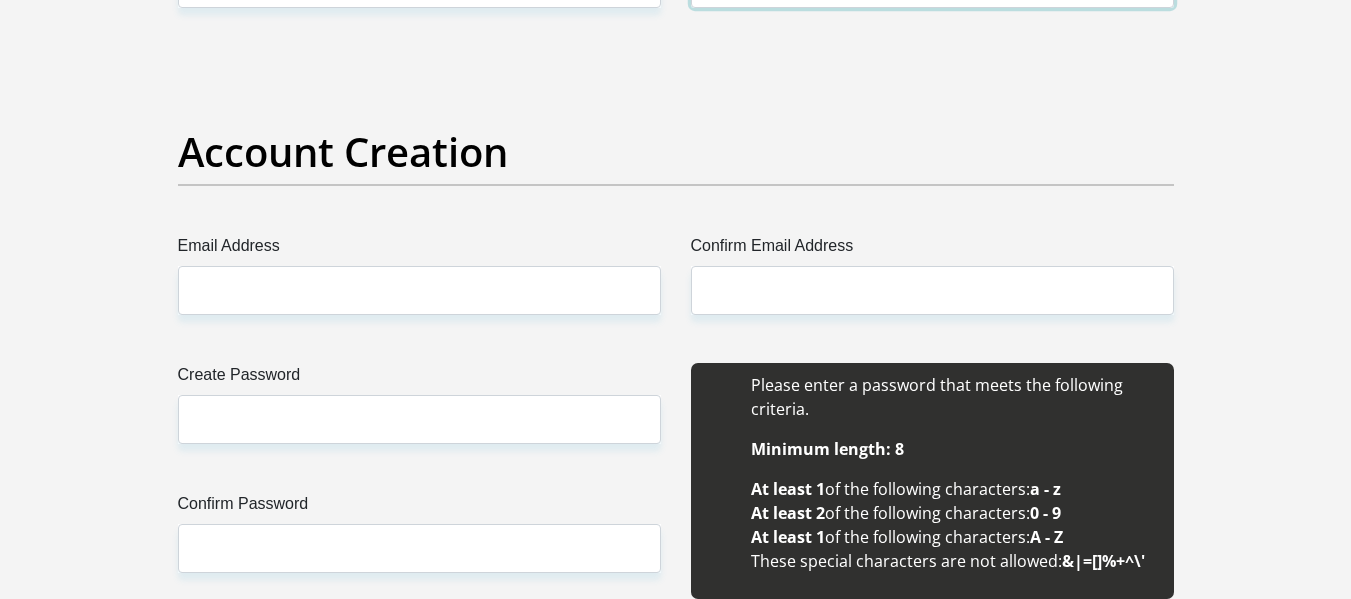 scroll, scrollTop: 1600, scrollLeft: 0, axis: vertical 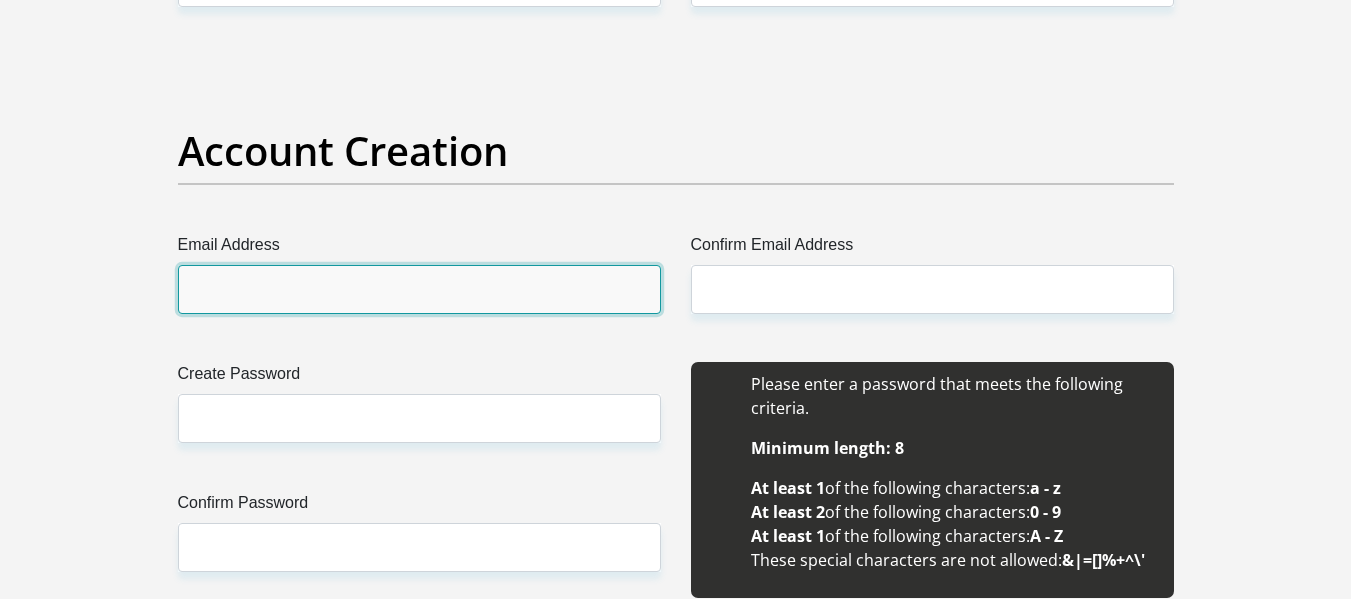 click on "Email Address" at bounding box center [419, 289] 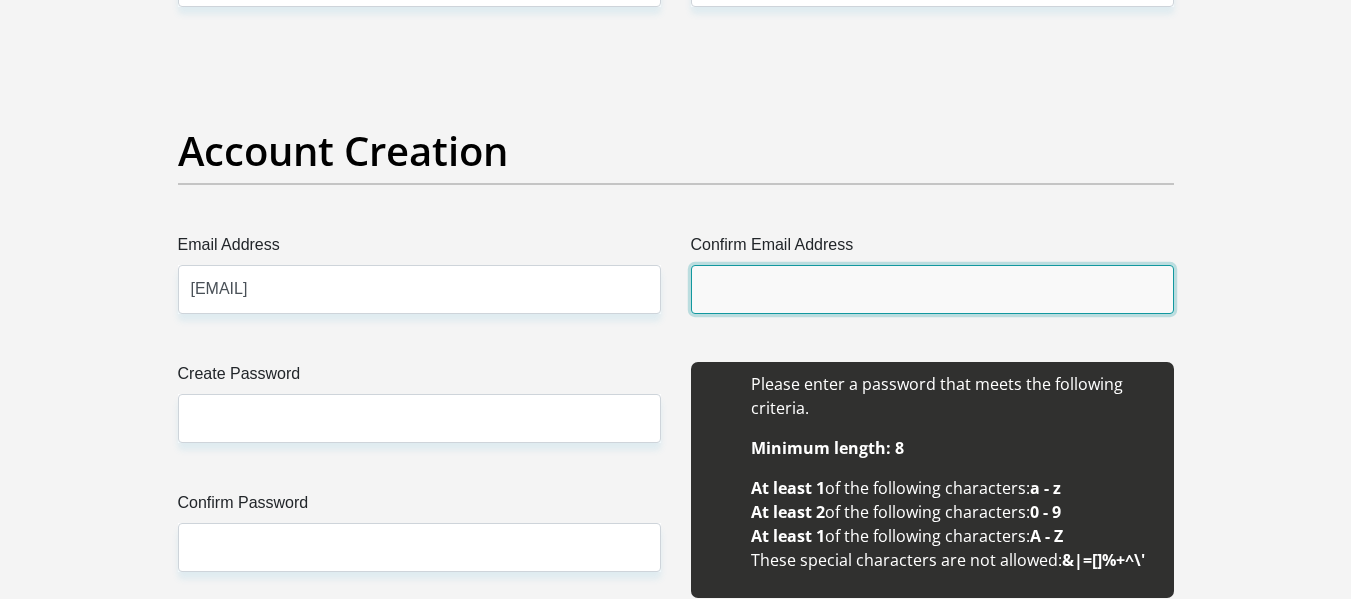 type on "charlene@insurancegateway.co.za" 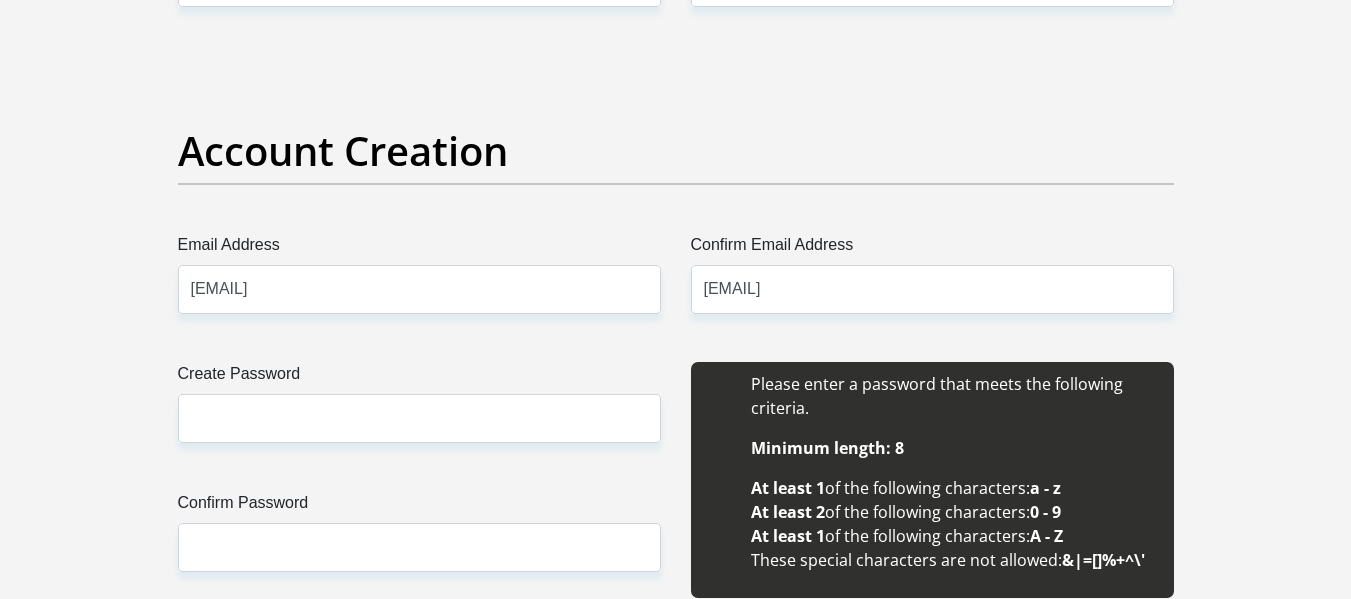 type 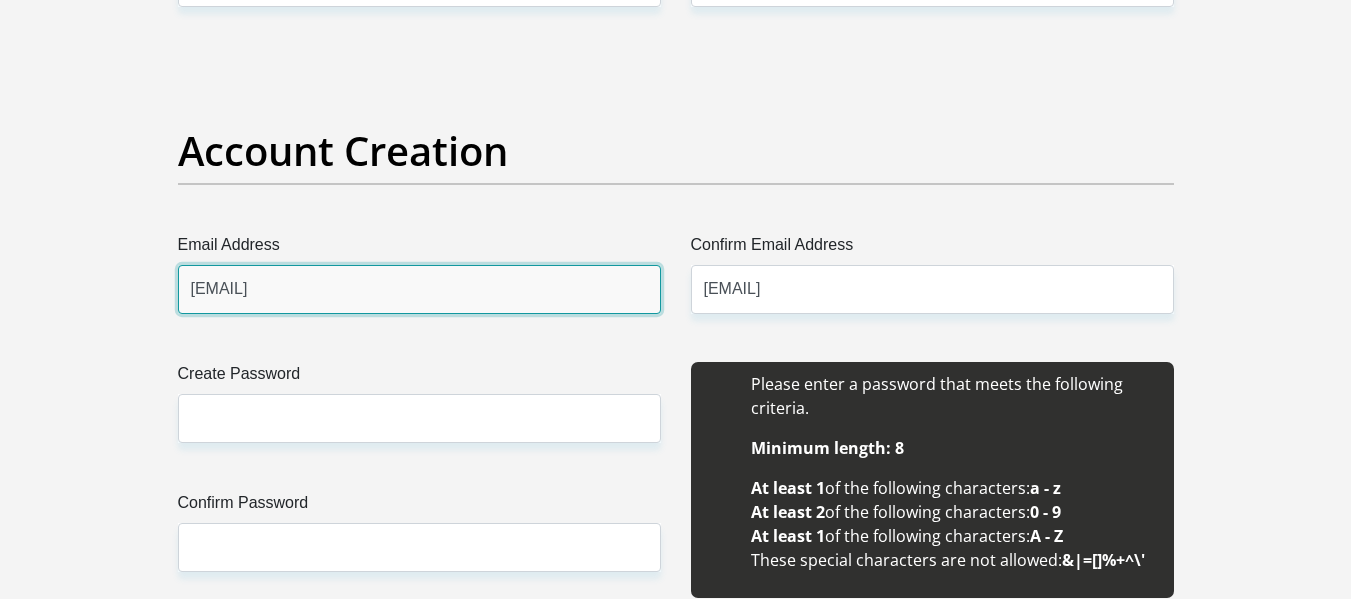 type 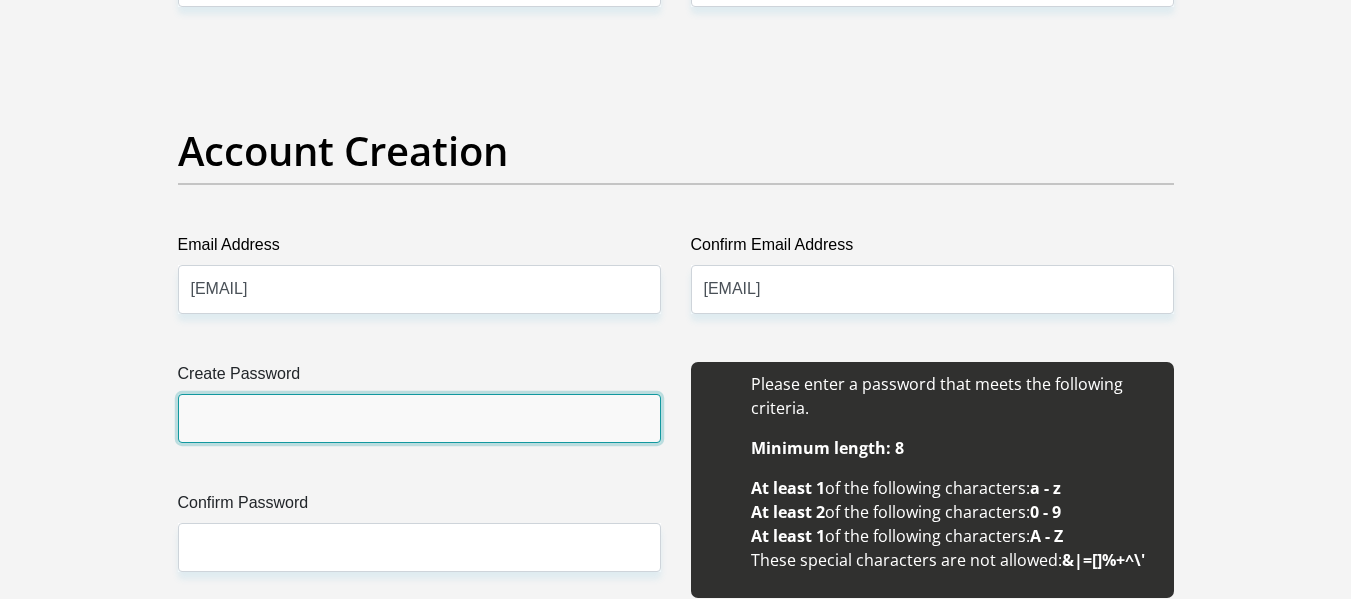 click on "Create Password" at bounding box center (419, 418) 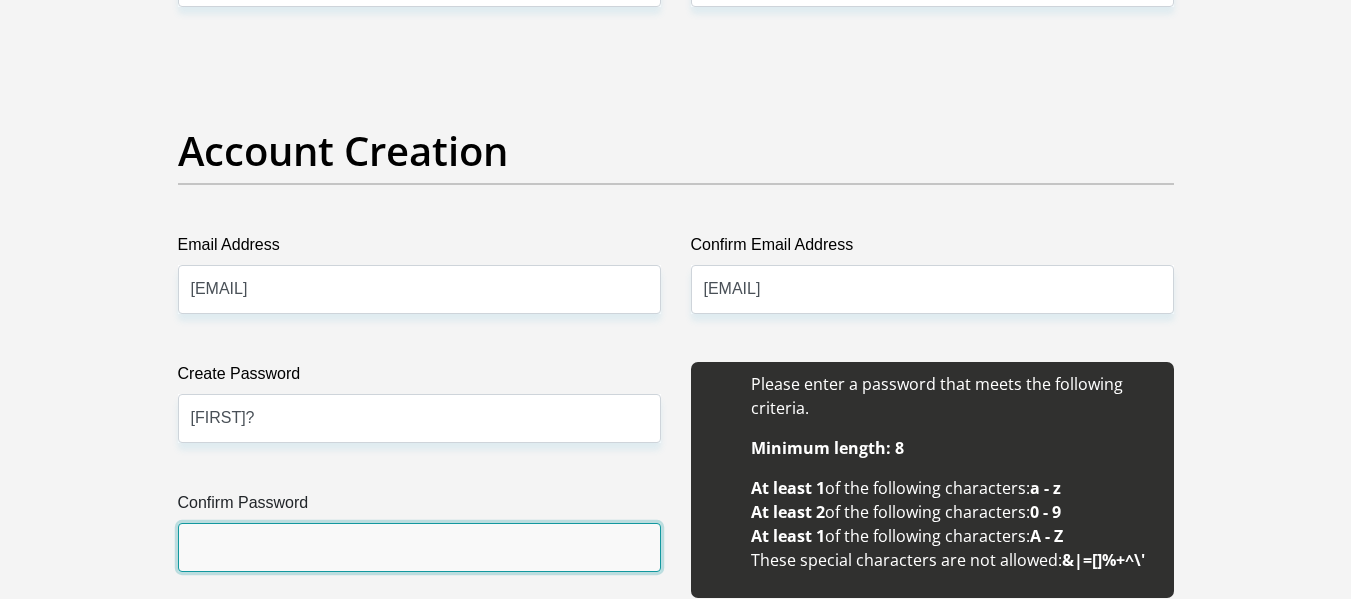 click on "Confirm Password" at bounding box center [419, 547] 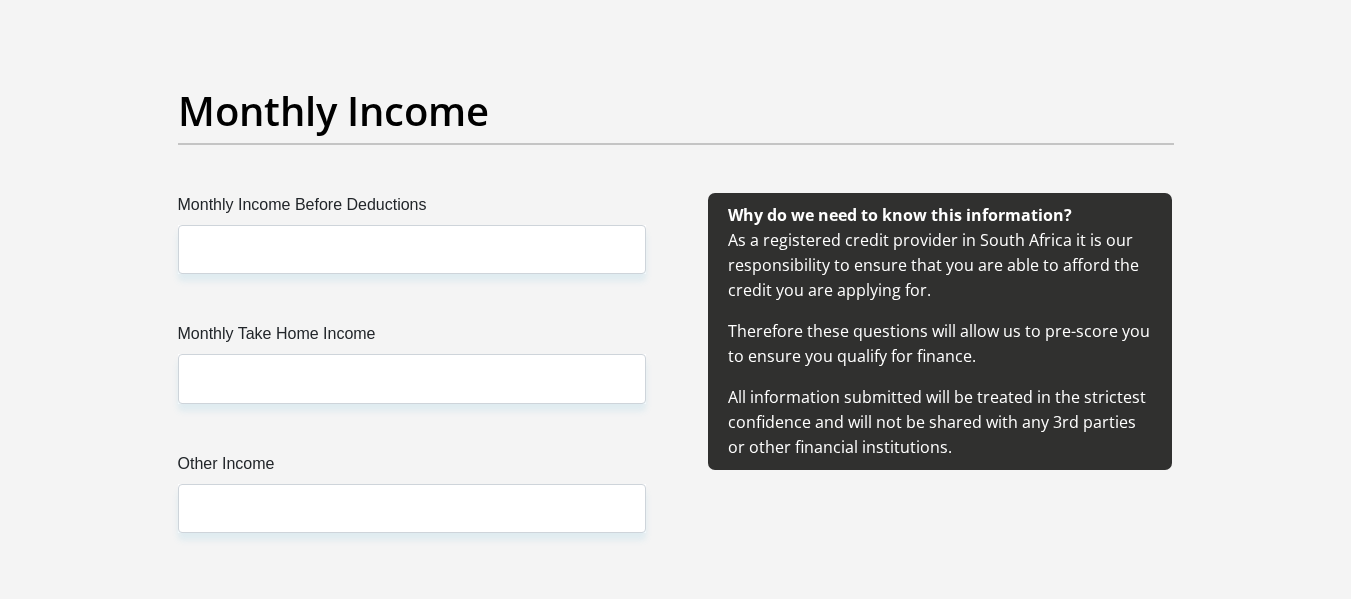 scroll, scrollTop: 2300, scrollLeft: 0, axis: vertical 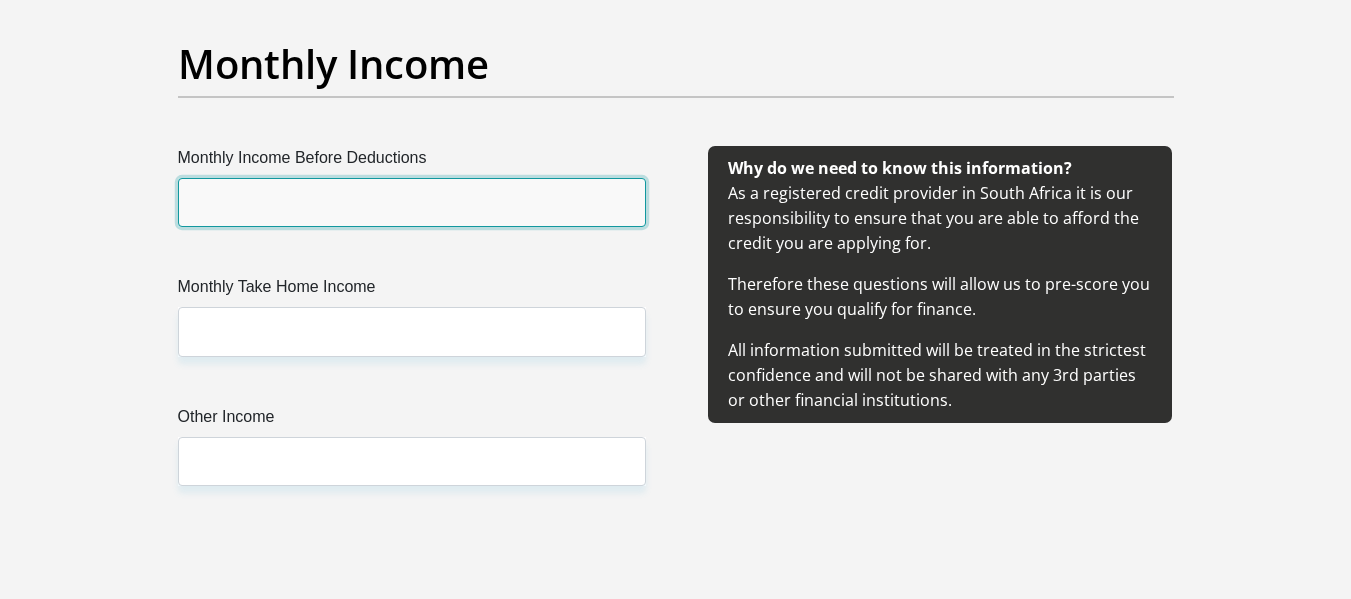 click on "Monthly Income Before Deductions" at bounding box center (412, 202) 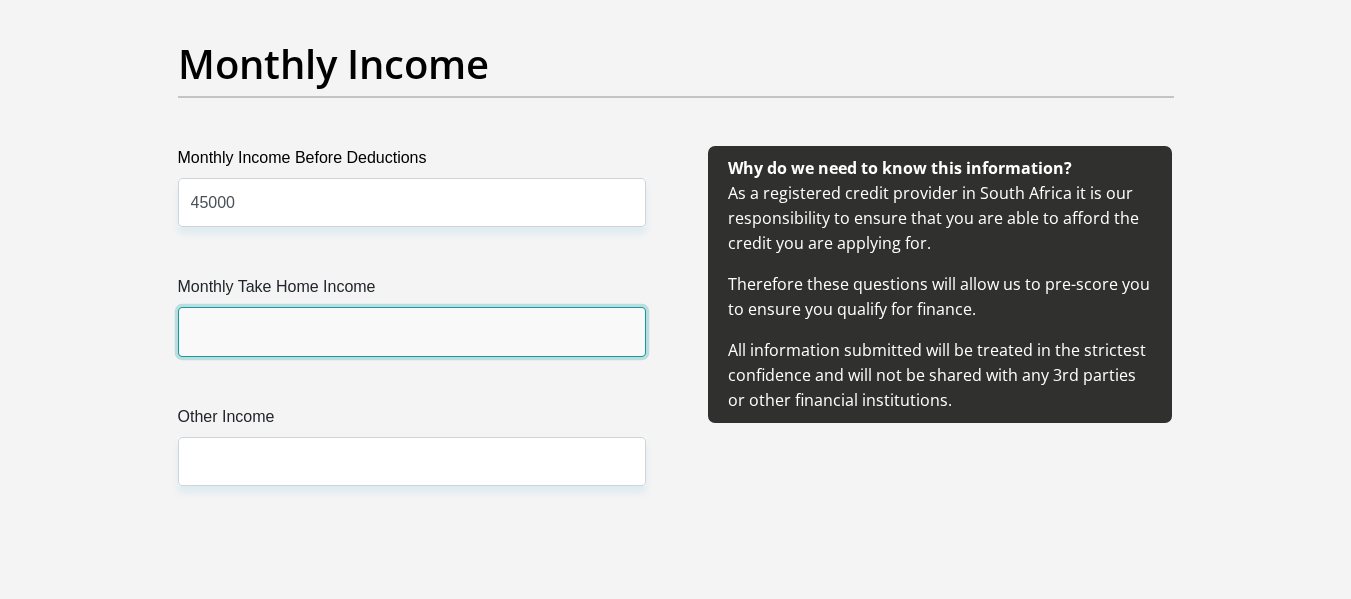 click on "Monthly Take Home Income" at bounding box center (412, 331) 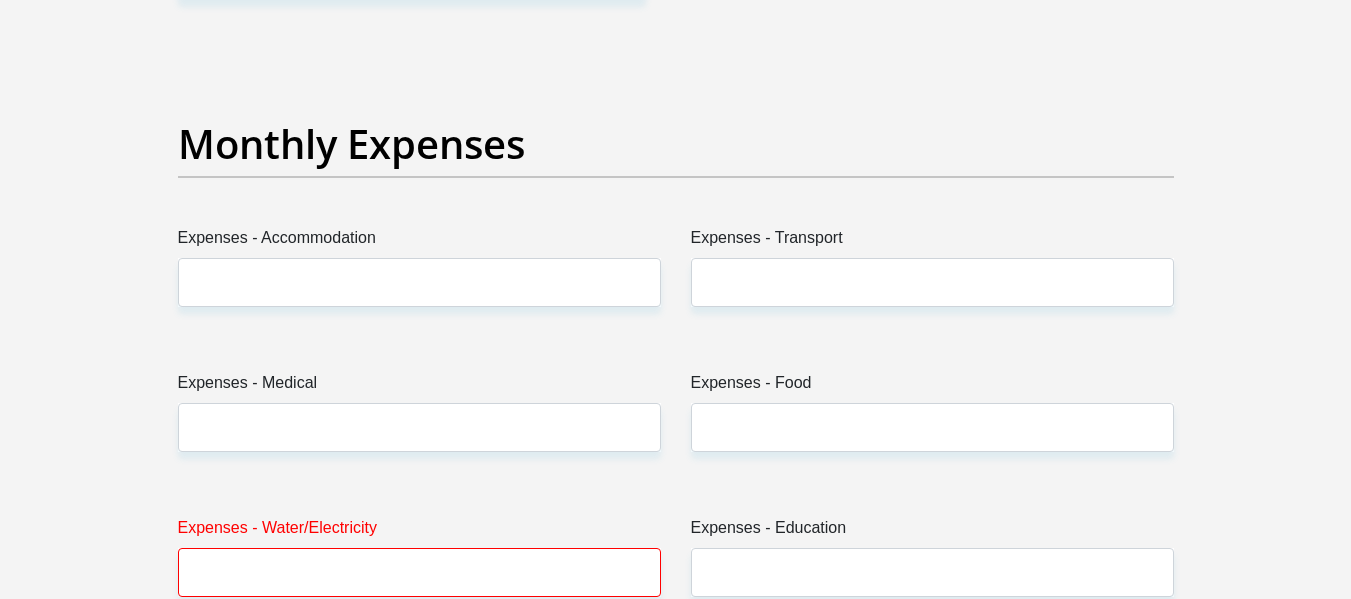 scroll, scrollTop: 2800, scrollLeft: 0, axis: vertical 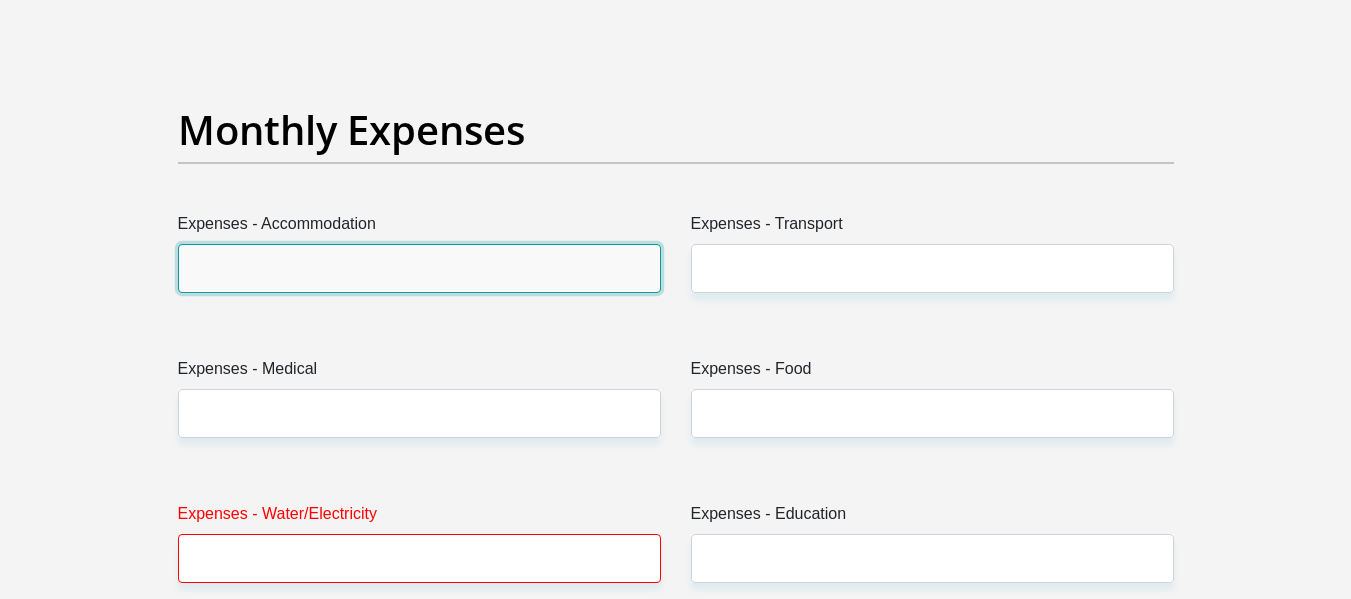 click on "Expenses - Accommodation" at bounding box center (419, 268) 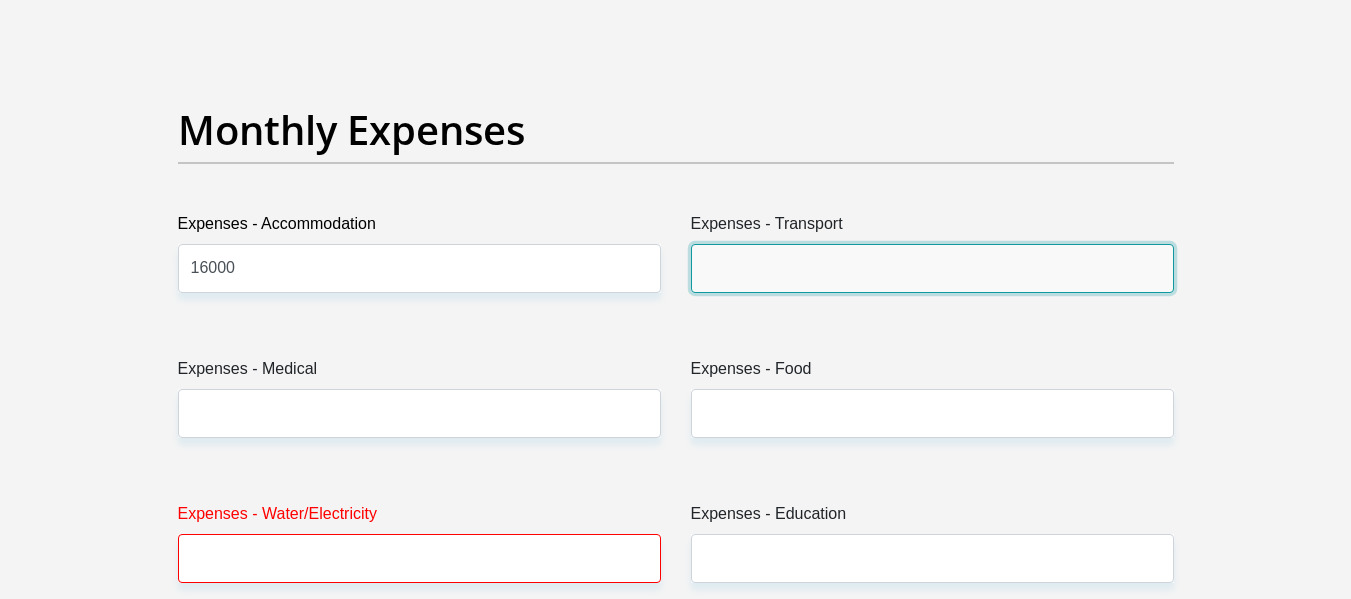 click on "Expenses - Transport" at bounding box center (932, 268) 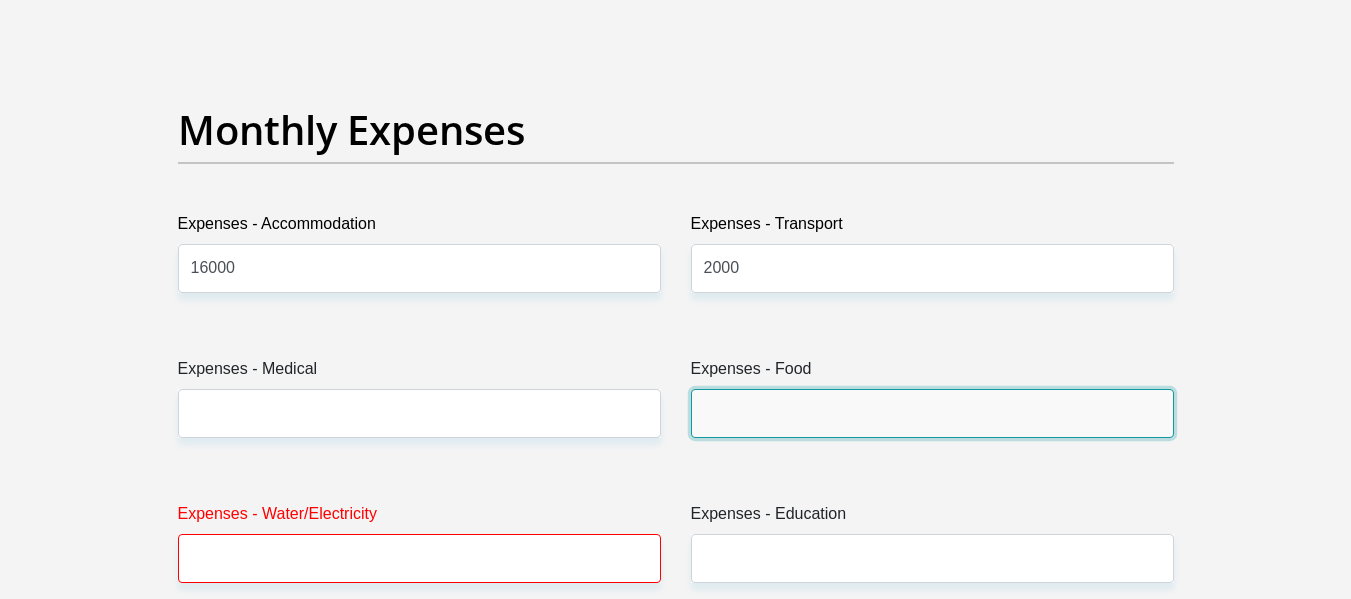 click on "Expenses - Food" at bounding box center [932, 413] 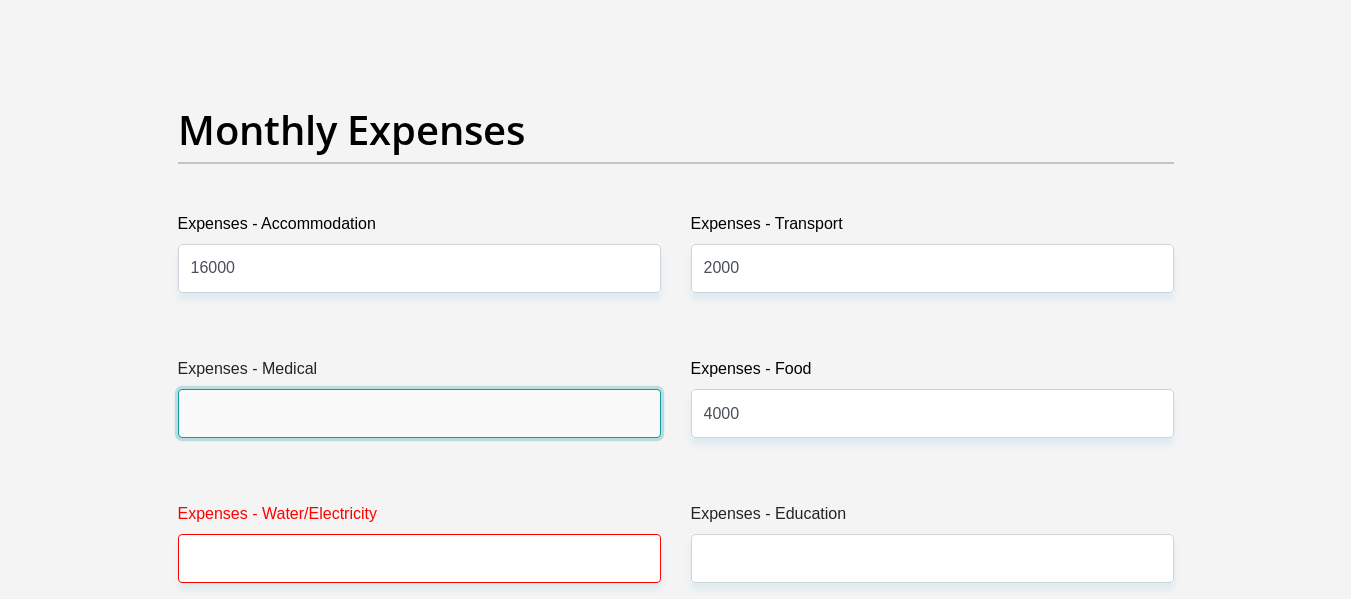click on "Expenses - Medical" at bounding box center (419, 413) 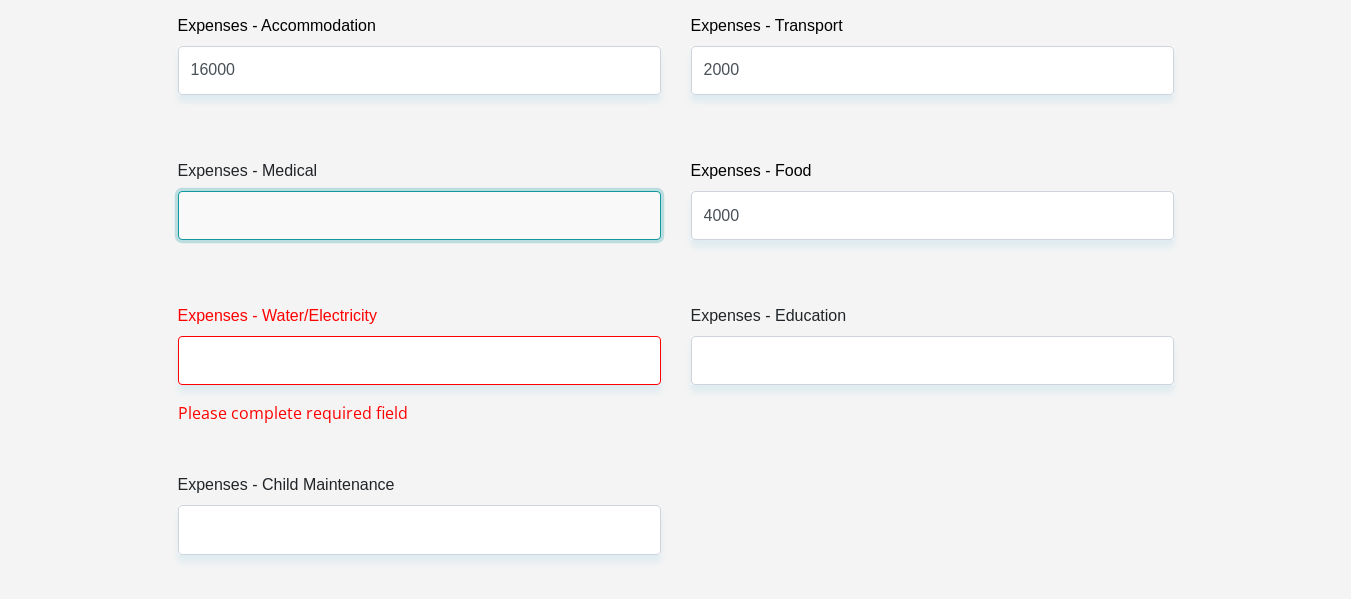 scroll, scrollTop: 3000, scrollLeft: 0, axis: vertical 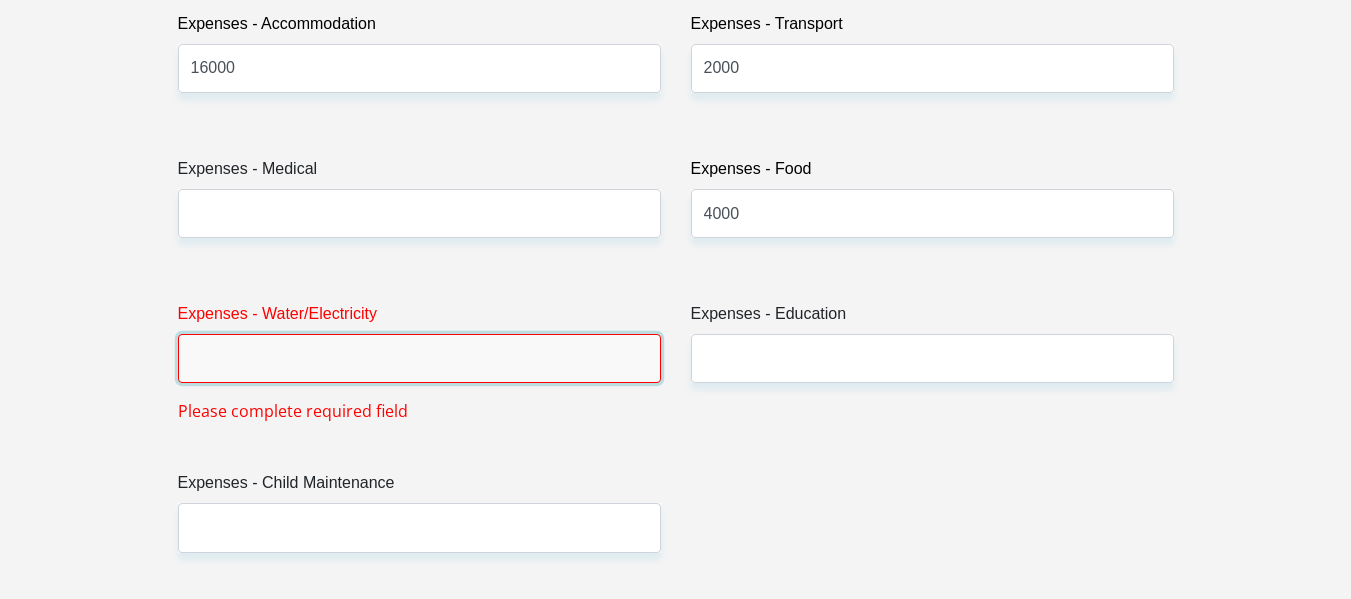 click on "Expenses - Water/Electricity" at bounding box center (419, 358) 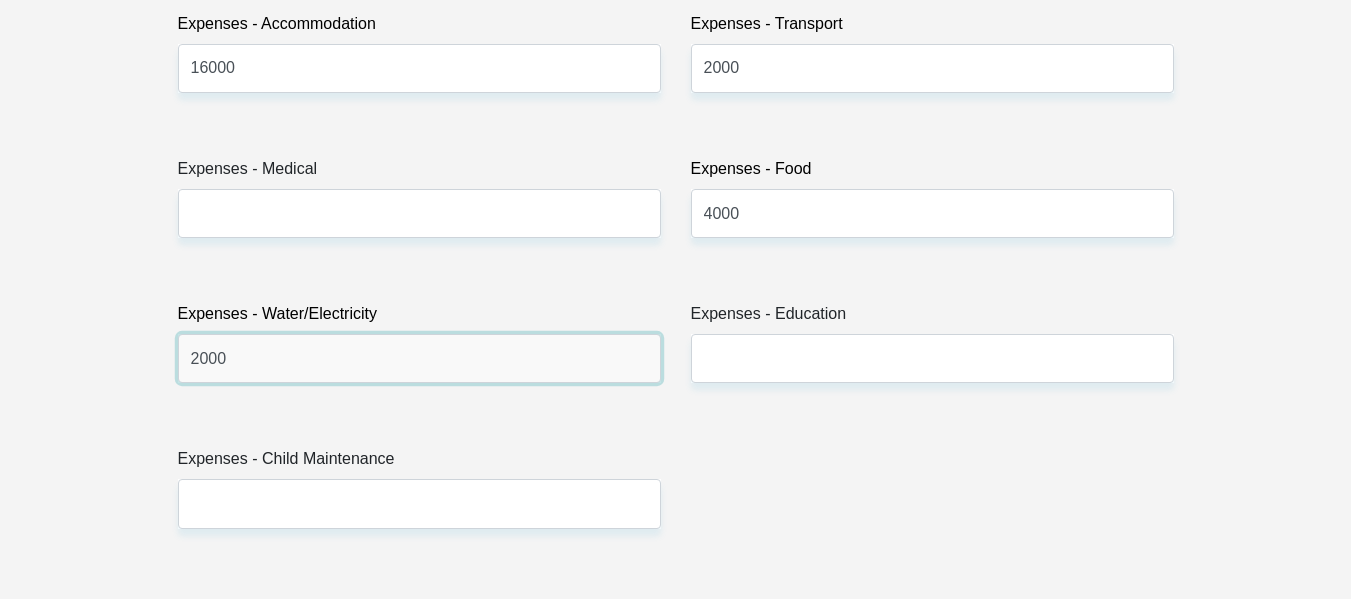 type on "2000" 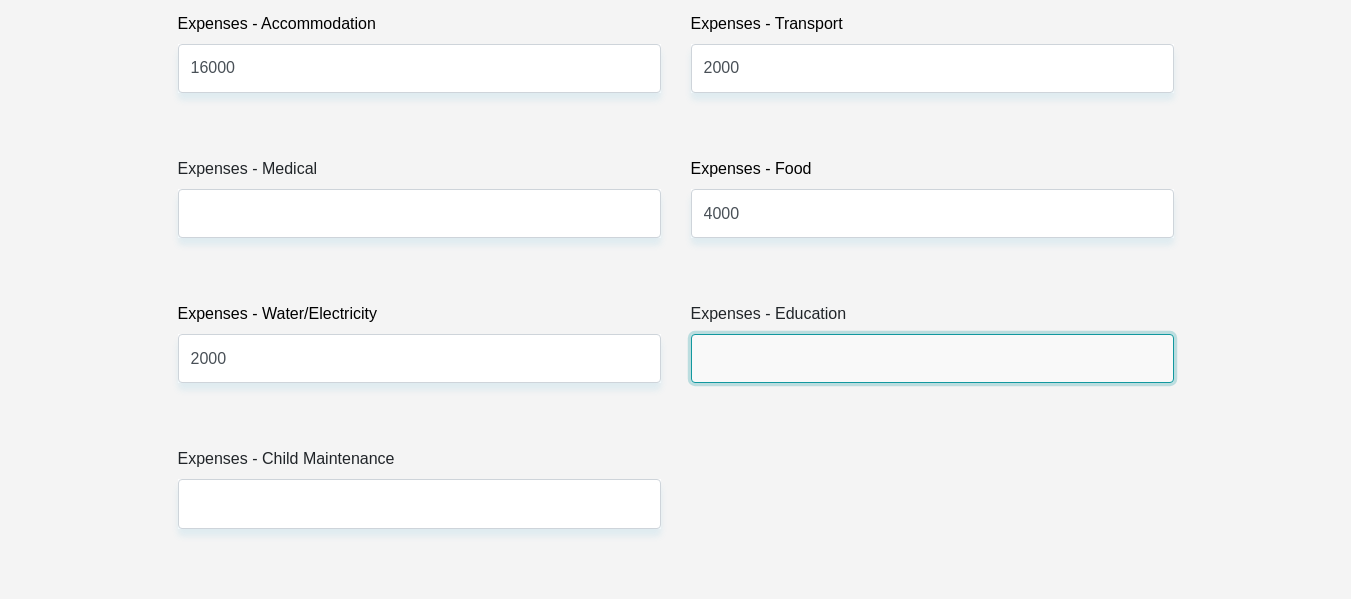click on "Expenses - Education" at bounding box center [932, 358] 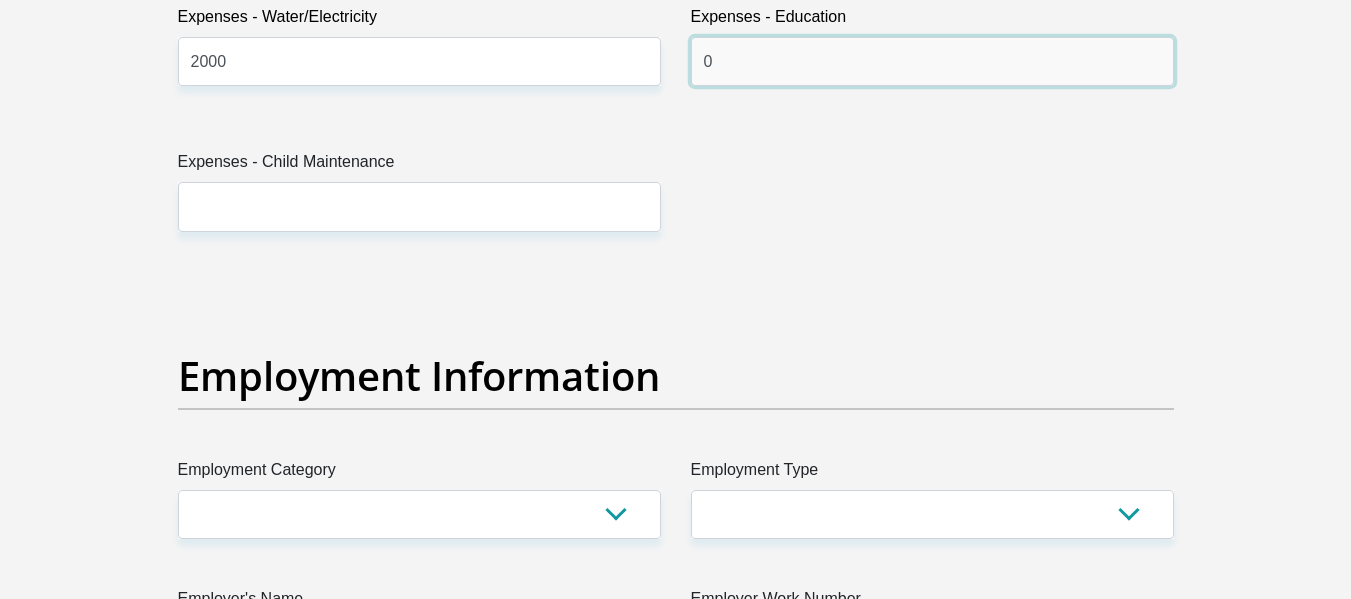 scroll, scrollTop: 3300, scrollLeft: 0, axis: vertical 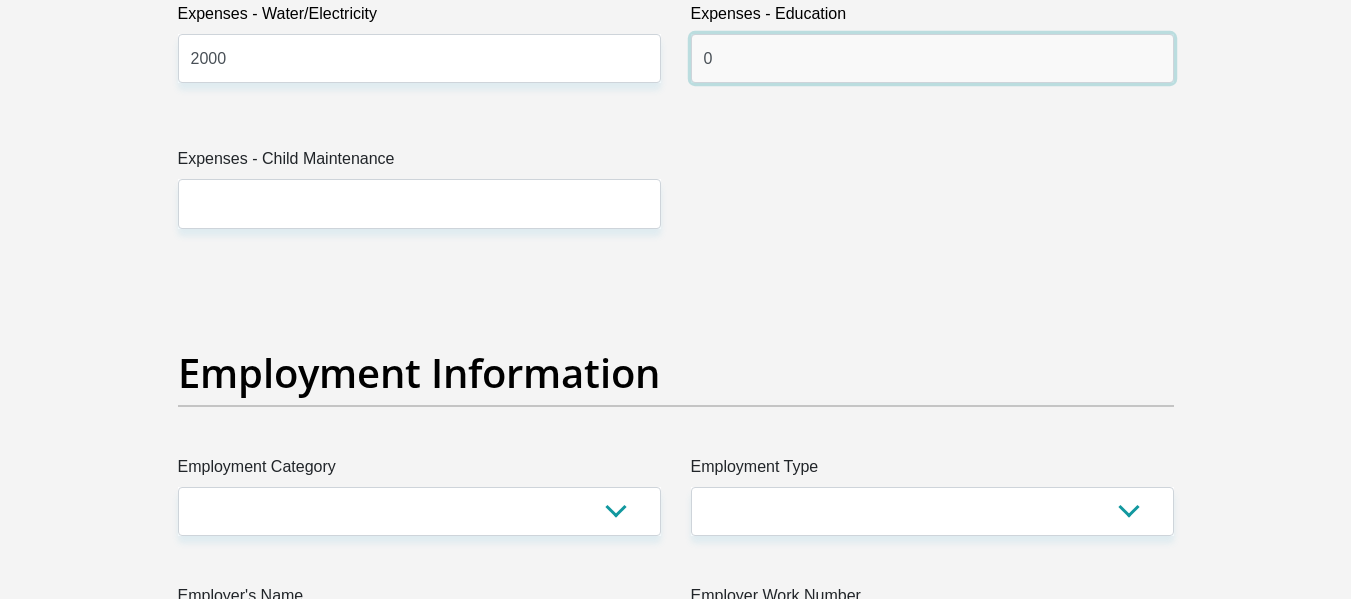 type on "0" 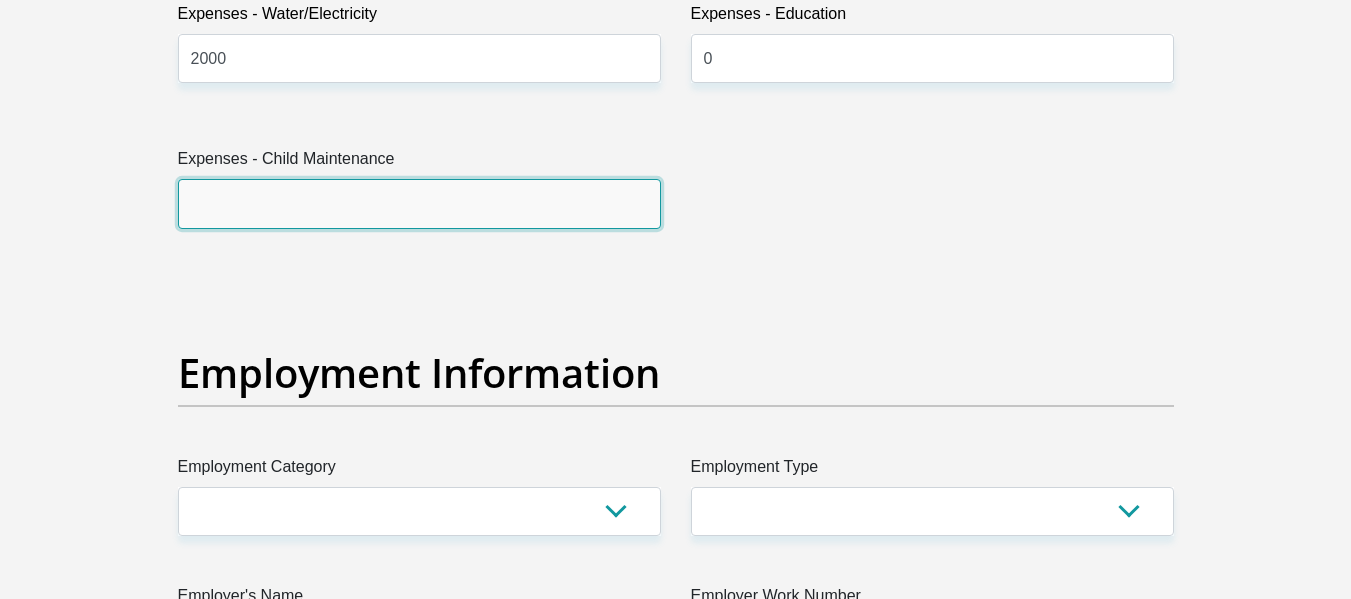 click on "Expenses - Child Maintenance" at bounding box center [419, 203] 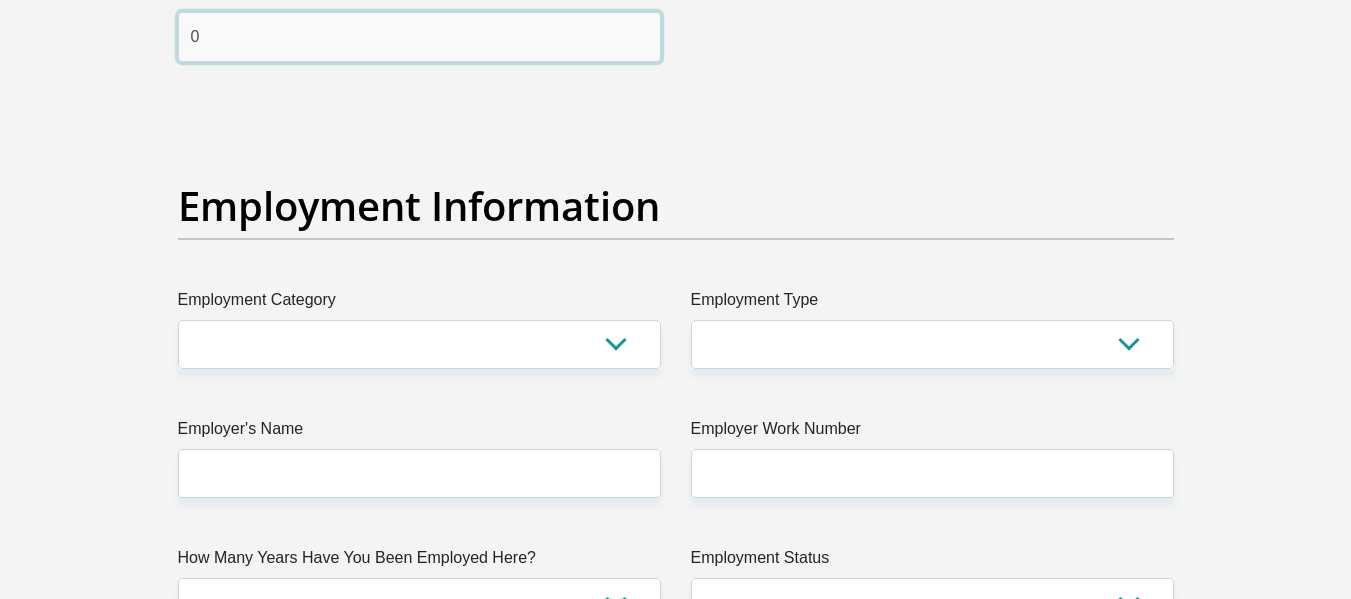 scroll, scrollTop: 3500, scrollLeft: 0, axis: vertical 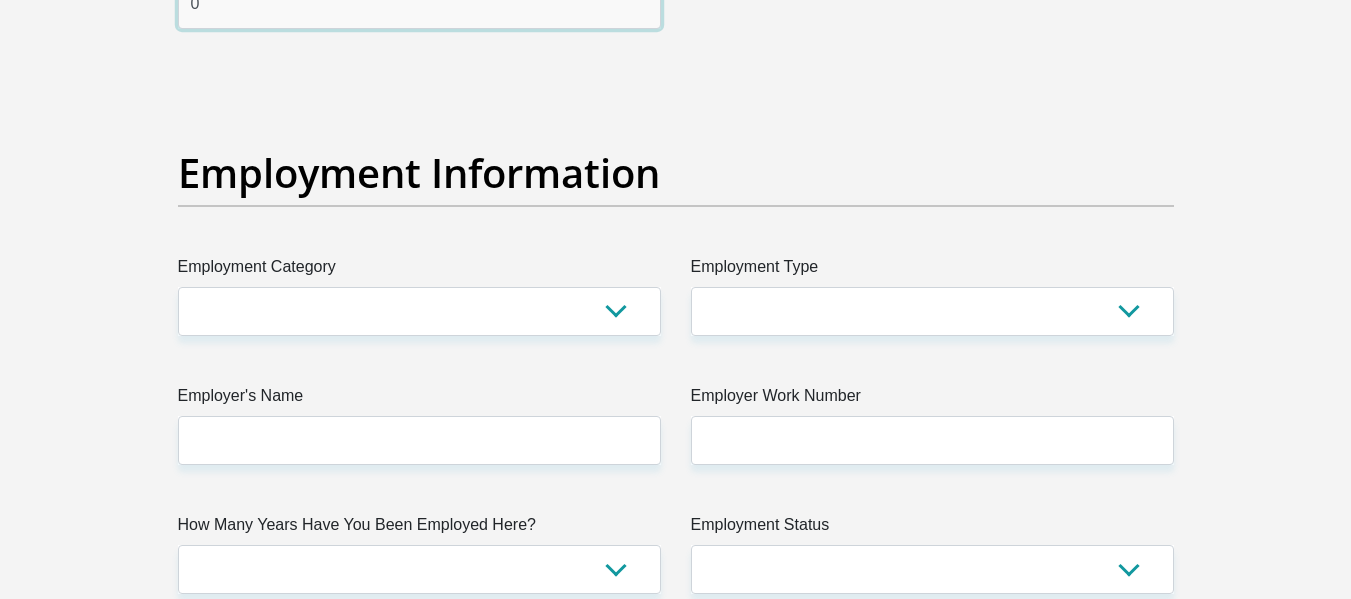 type on "0" 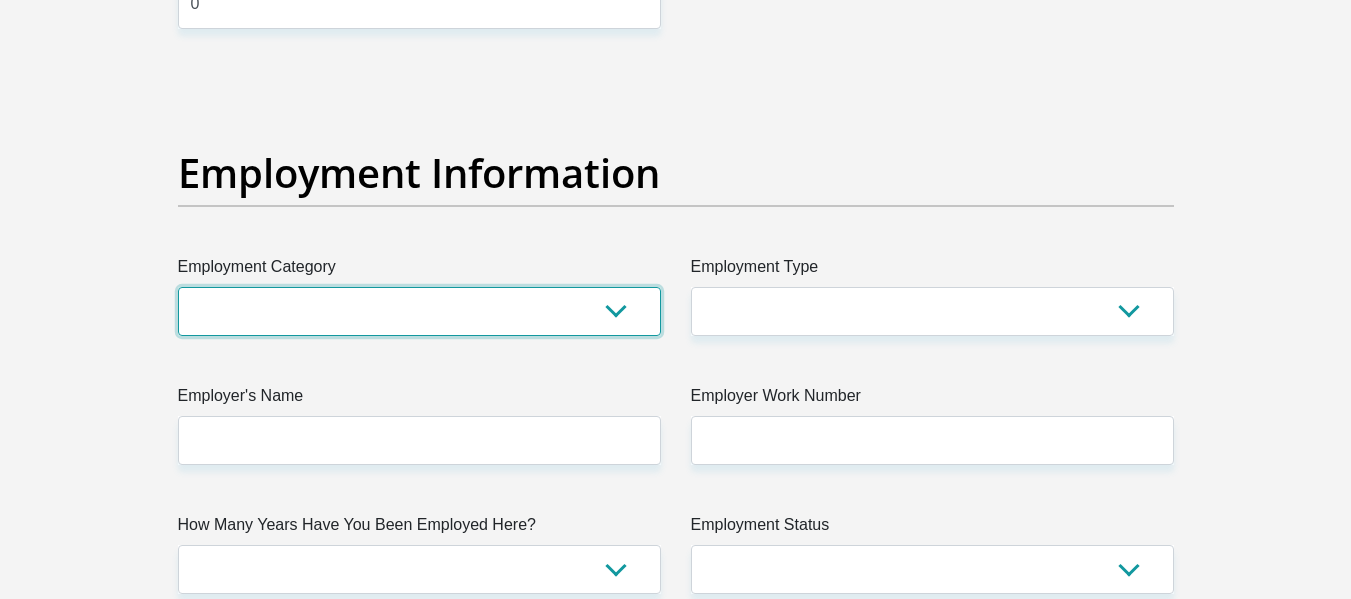 click on "AGRICULTURE
ALCOHOL & TOBACCO
CONSTRUCTION MATERIALS
METALLURGY
EQUIPMENT FOR RENEWABLE ENERGY
SPECIALIZED CONTRACTORS
CAR
GAMING (INCL. INTERNET
OTHER WHOLESALE
UNLICENSED PHARMACEUTICALS
CURRENCY EXCHANGE HOUSES
OTHER FINANCIAL INSTITUTIONS & INSURANCE
REAL ESTATE AGENTS
OIL & GAS
OTHER MATERIALS (E.G. IRON ORE)
PRECIOUS STONES & PRECIOUS METALS
POLITICAL ORGANIZATIONS
RELIGIOUS ORGANIZATIONS(NOT SECTS)
ACTI. HAVING BUSINESS DEAL WITH PUBLIC ADMINISTRATION
LAUNDROMATS" at bounding box center [419, 311] 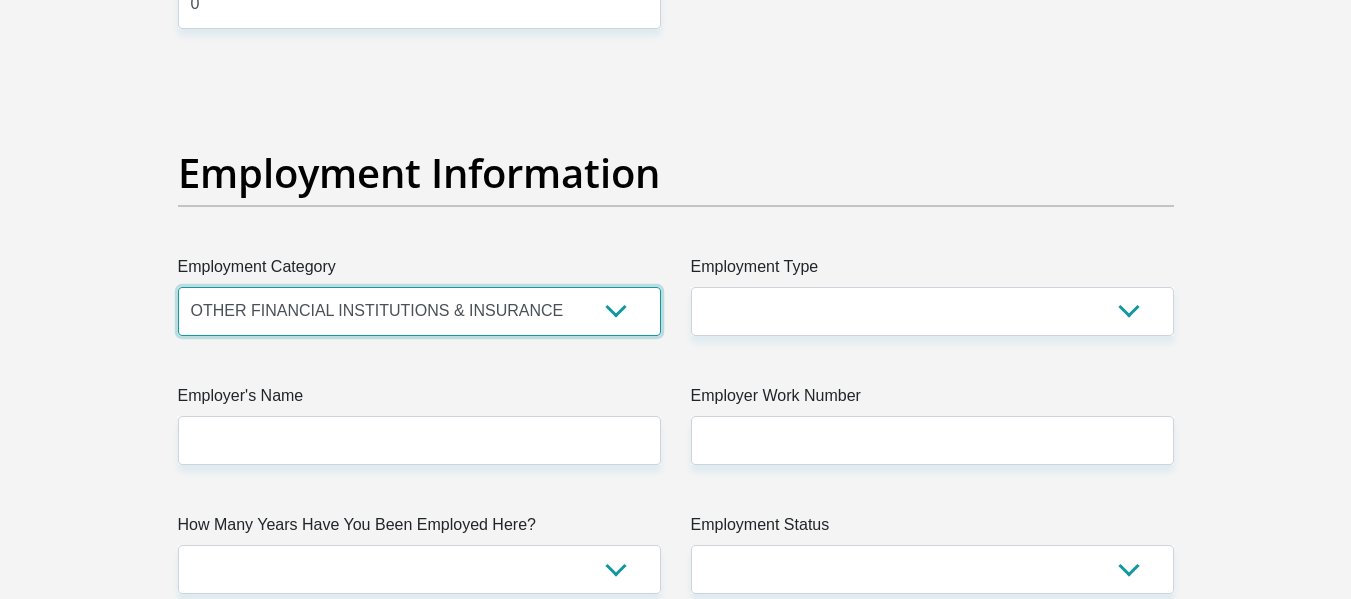 click on "AGRICULTURE
ALCOHOL & TOBACCO
CONSTRUCTION MATERIALS
METALLURGY
EQUIPMENT FOR RENEWABLE ENERGY
SPECIALIZED CONTRACTORS
CAR
GAMING (INCL. INTERNET
OTHER WHOLESALE
UNLICENSED PHARMACEUTICALS
CURRENCY EXCHANGE HOUSES
OTHER FINANCIAL INSTITUTIONS & INSURANCE
REAL ESTATE AGENTS
OIL & GAS
OTHER MATERIALS (E.G. IRON ORE)
PRECIOUS STONES & PRECIOUS METALS
POLITICAL ORGANIZATIONS
RELIGIOUS ORGANIZATIONS(NOT SECTS)
ACTI. HAVING BUSINESS DEAL WITH PUBLIC ADMINISTRATION
LAUNDROMATS" at bounding box center (419, 311) 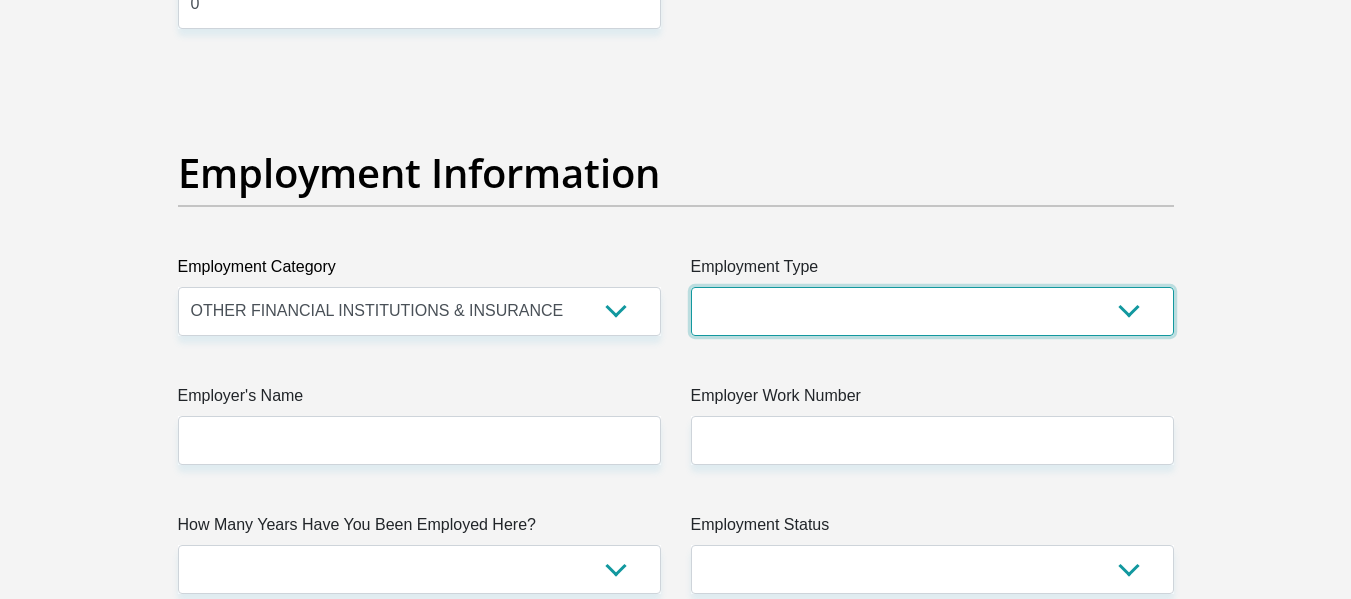 click on "College/Lecturer
Craft Seller
Creative
Driver
Executive
Farmer
Forces - Non Commissioned
Forces - Officer
Hawker
Housewife
Labourer
Licenced Professional
Manager
Miner
Non Licenced Professional
Office Staff/Clerk
Outside Worker
Pensioner
Permanent Teacher
Production/Manufacturing
Sales
Self-Employed
Semi-Professional Worker
Service Industry  Social Worker  Student" at bounding box center [932, 311] 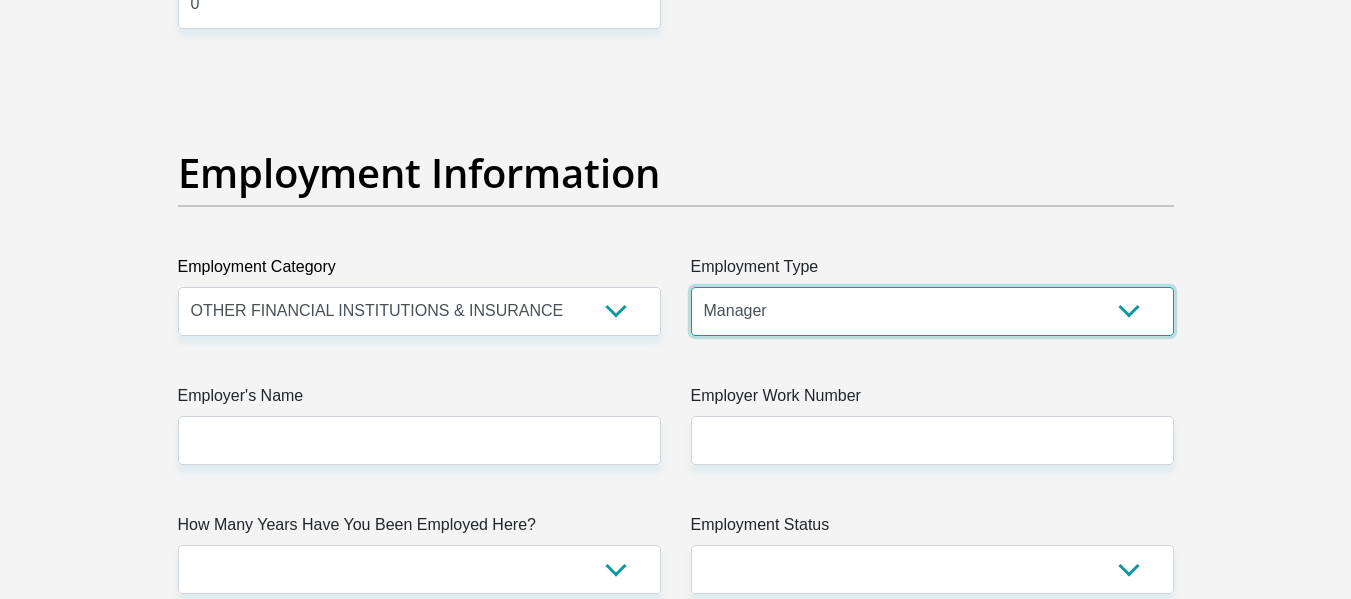 click on "College/Lecturer
Craft Seller
Creative
Driver
Executive
Farmer
Forces - Non Commissioned
Forces - Officer
Hawker
Housewife
Labourer
Licenced Professional
Manager
Miner
Non Licenced Professional
Office Staff/Clerk
Outside Worker
Pensioner
Permanent Teacher
Production/Manufacturing
Sales
Self-Employed
Semi-Professional Worker
Service Industry  Social Worker  Student" at bounding box center (932, 311) 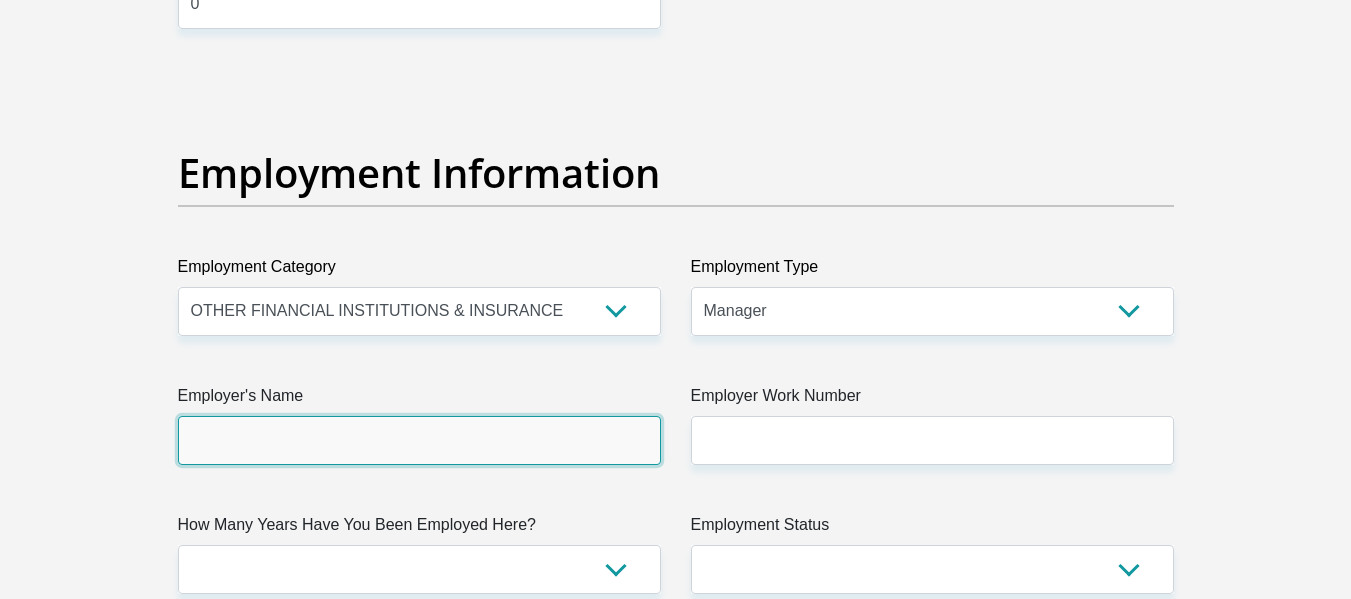 click on "Employer's Name" at bounding box center (419, 440) 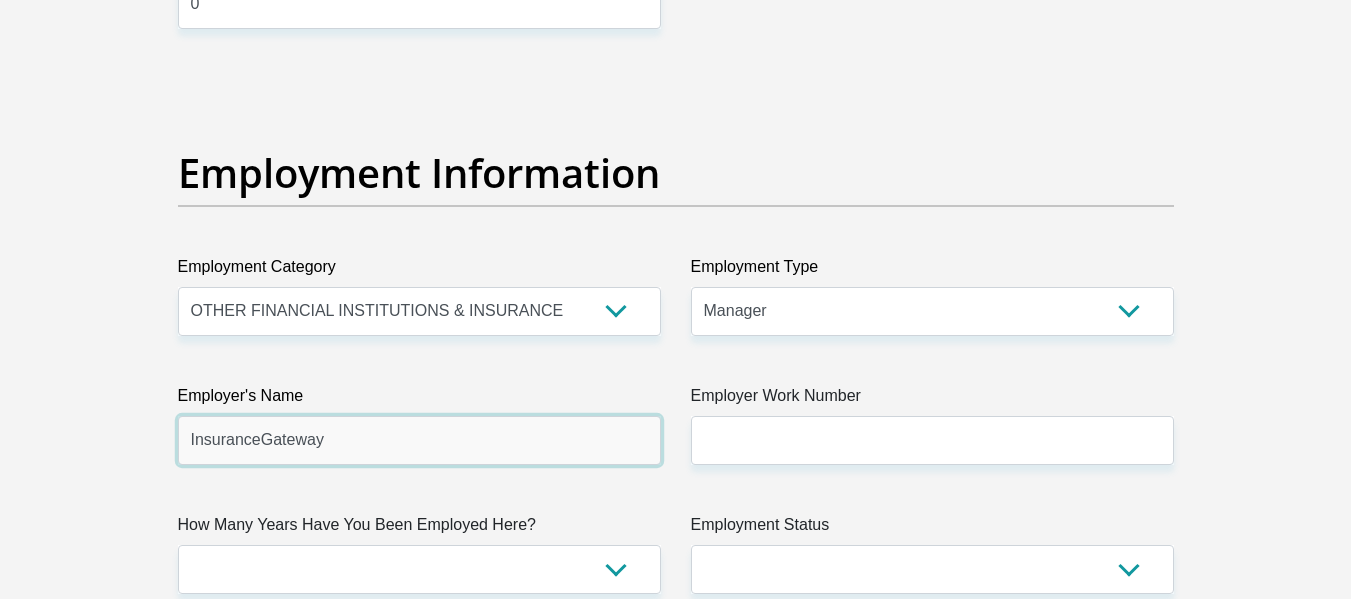 type on "InsuranceGateway" 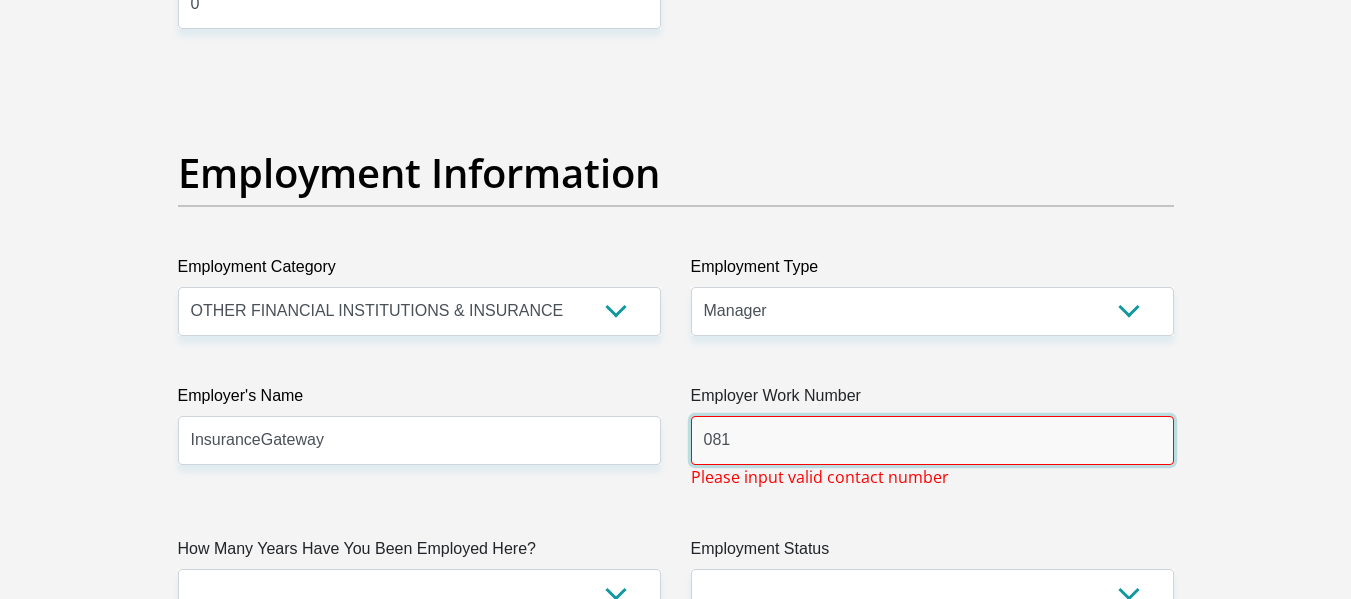 type on "0815051755" 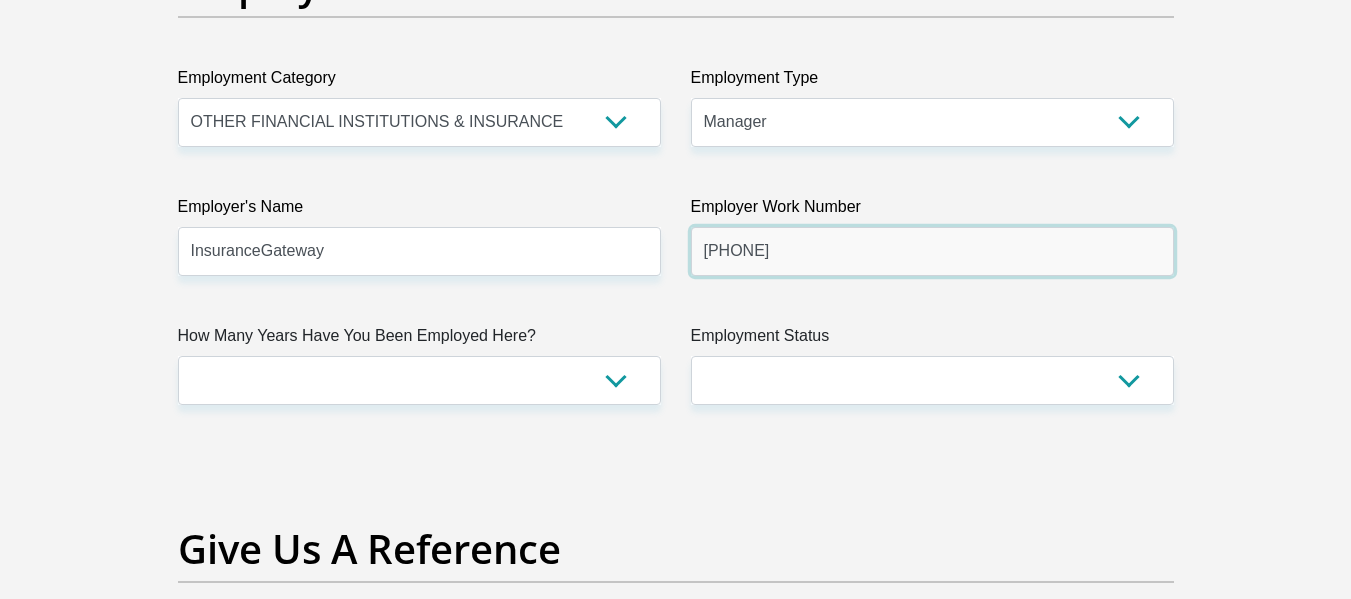 scroll, scrollTop: 3700, scrollLeft: 0, axis: vertical 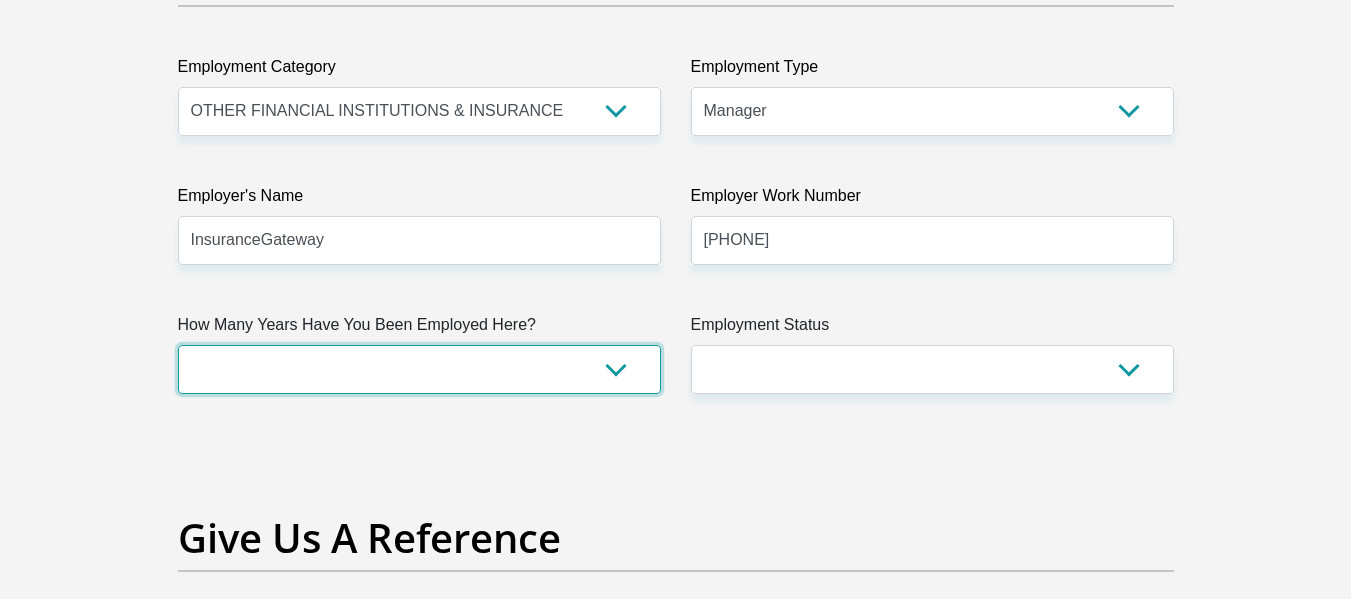 click on "less than 1 year
1-3 years
3-5 years
5+ years" at bounding box center [419, 369] 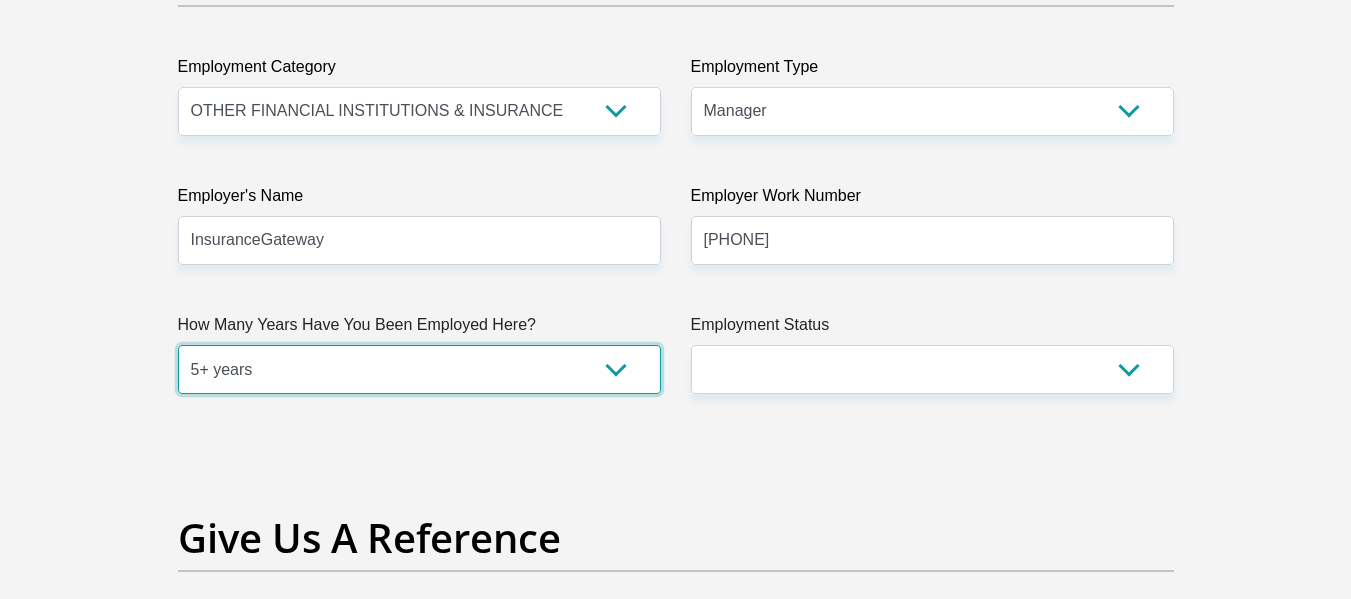 click on "less than 1 year
1-3 years
3-5 years
5+ years" at bounding box center [419, 369] 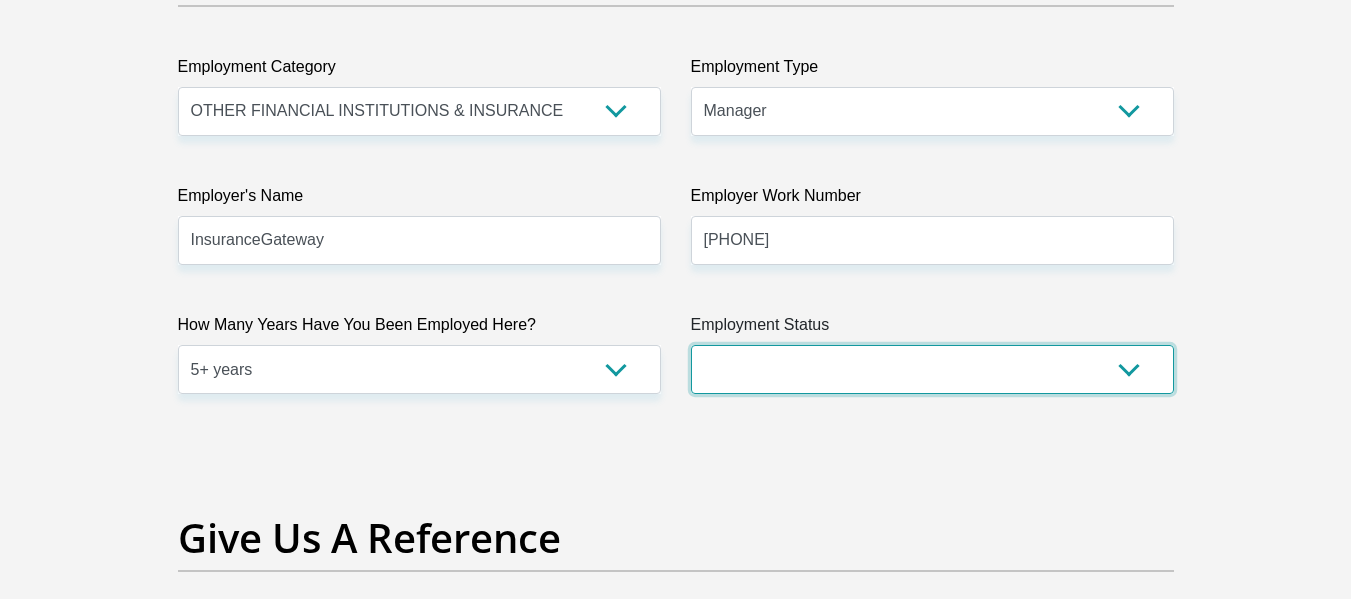 click on "Permanent/Full-time
Part-time/Casual
Contract Worker
Self-Employed
Housewife
Retired
Student
Medically Boarded
Disability
Unemployed" at bounding box center [932, 369] 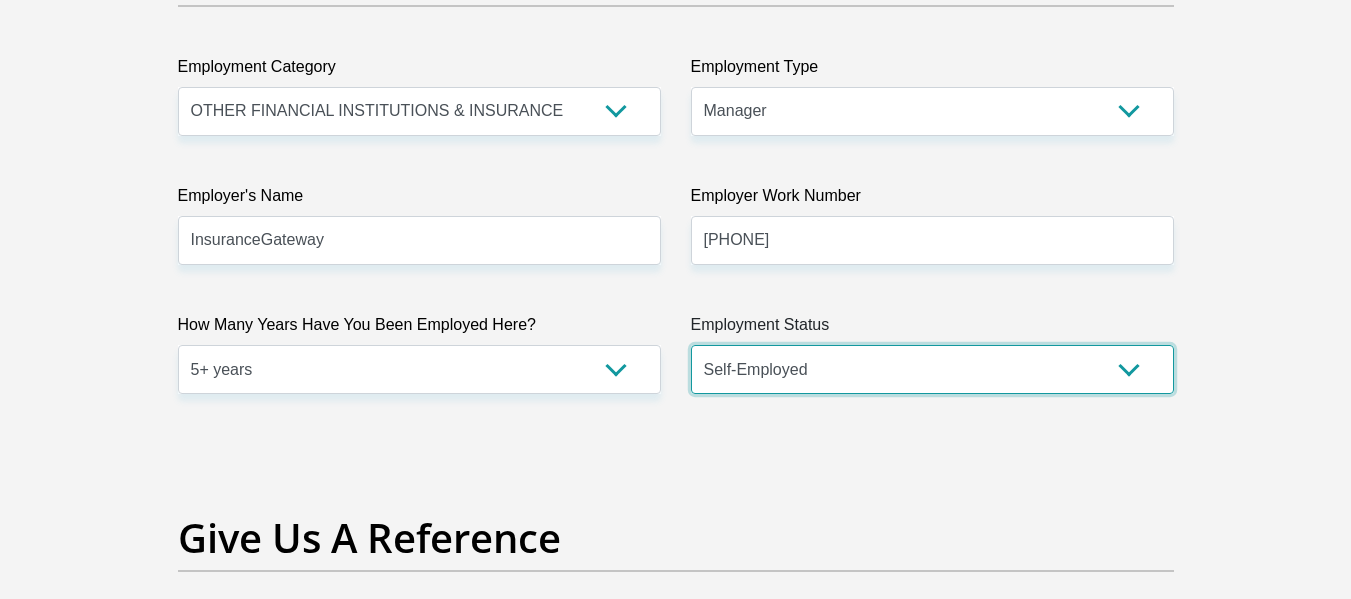 click on "Permanent/Full-time
Part-time/Casual
Contract Worker
Self-Employed
Housewife
Retired
Student
Medically Boarded
Disability
Unemployed" at bounding box center [932, 369] 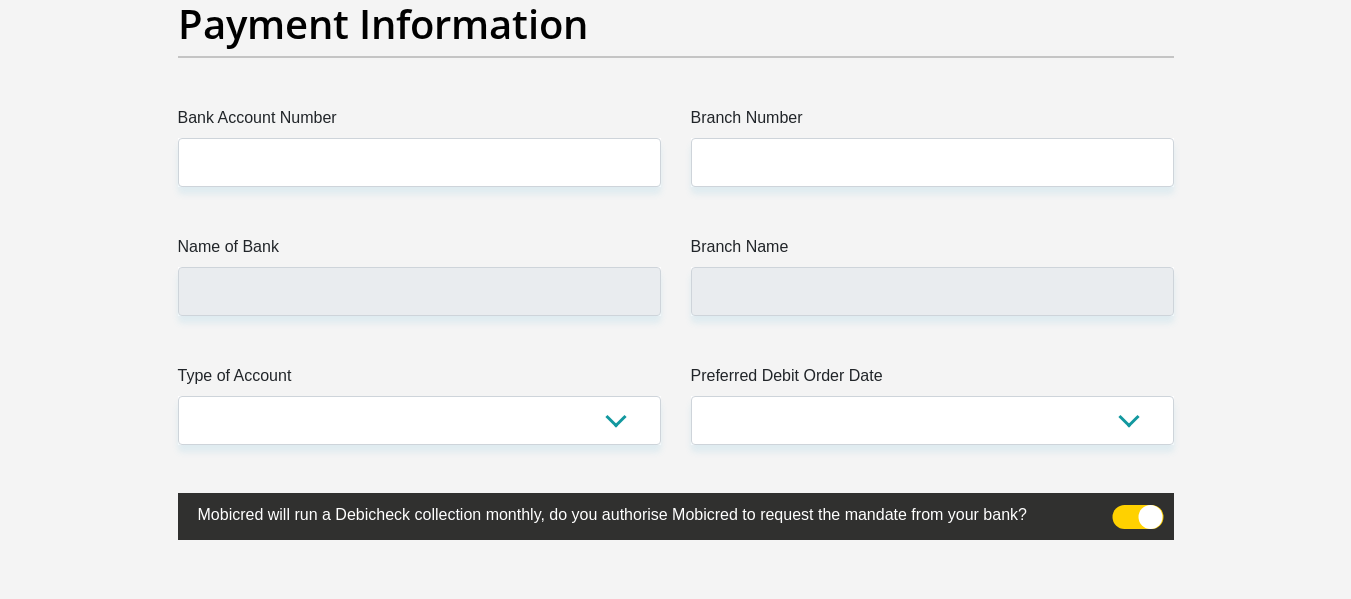 scroll, scrollTop: 4700, scrollLeft: 0, axis: vertical 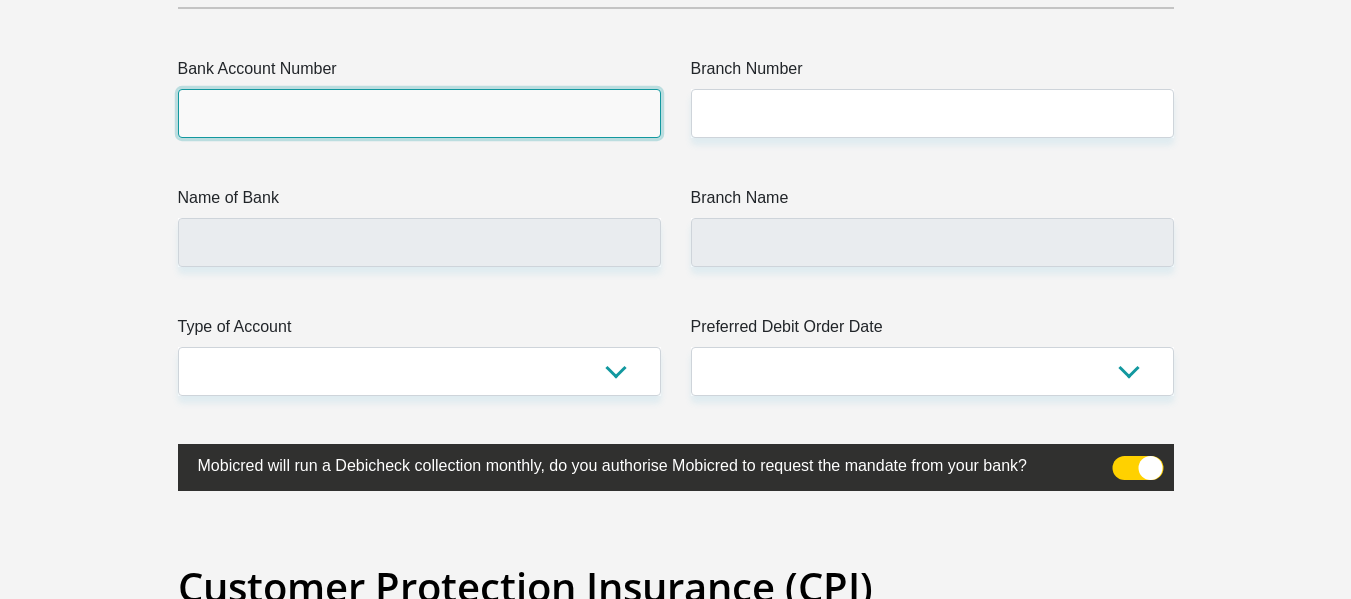 click on "Bank Account Number" at bounding box center [419, 113] 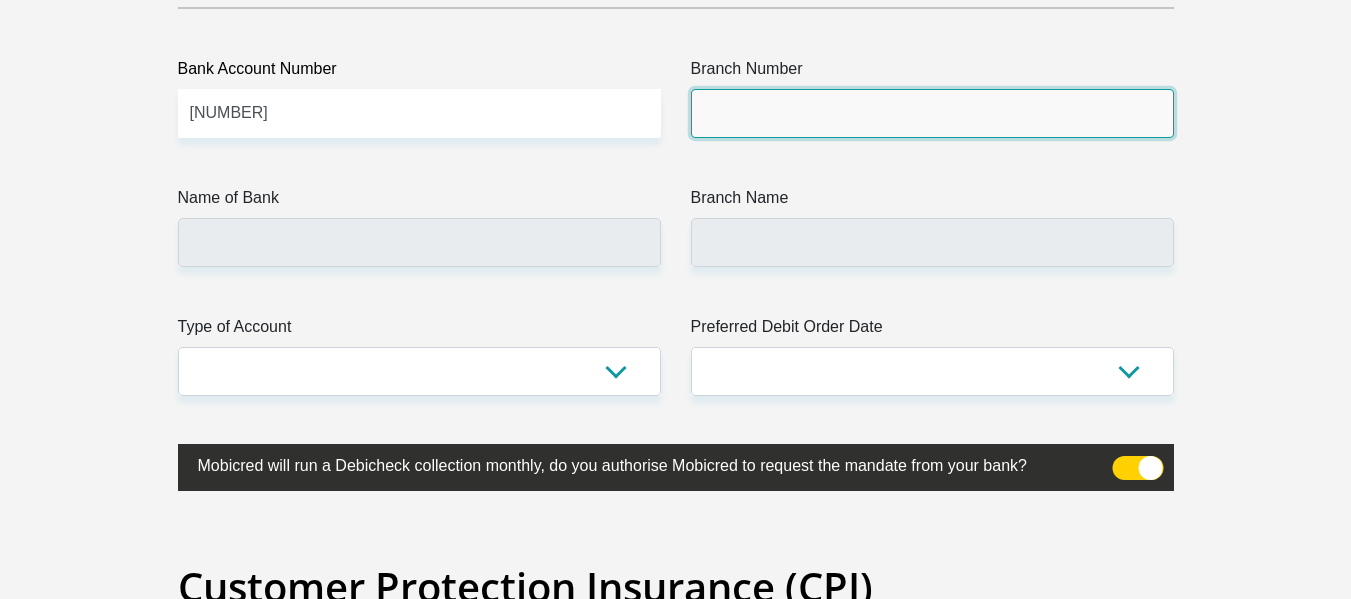 click on "Branch Number" at bounding box center (932, 113) 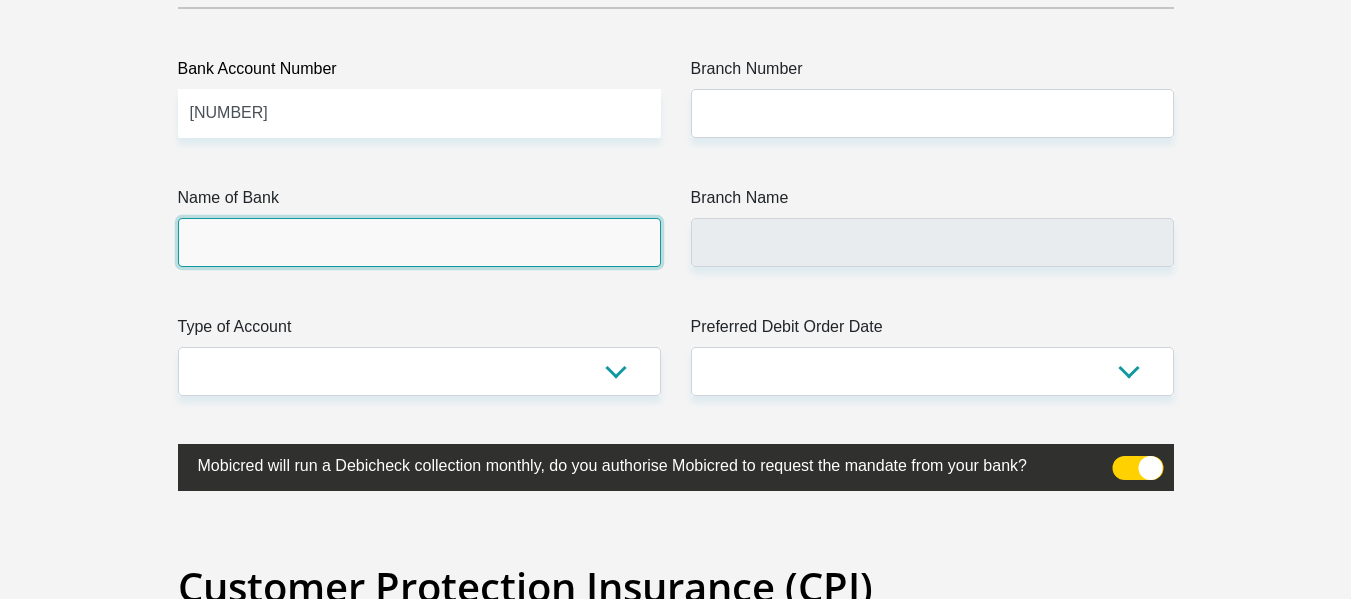 click on "Name of Bank" at bounding box center (419, 242) 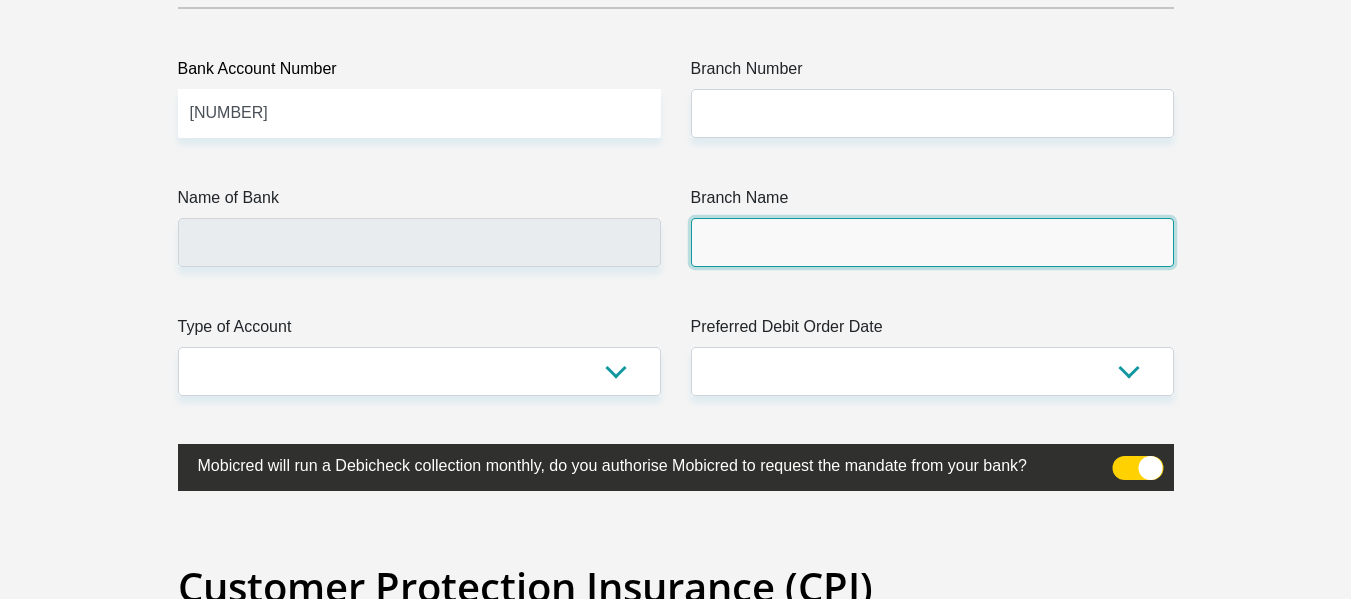 click on "Branch Name" at bounding box center [932, 242] 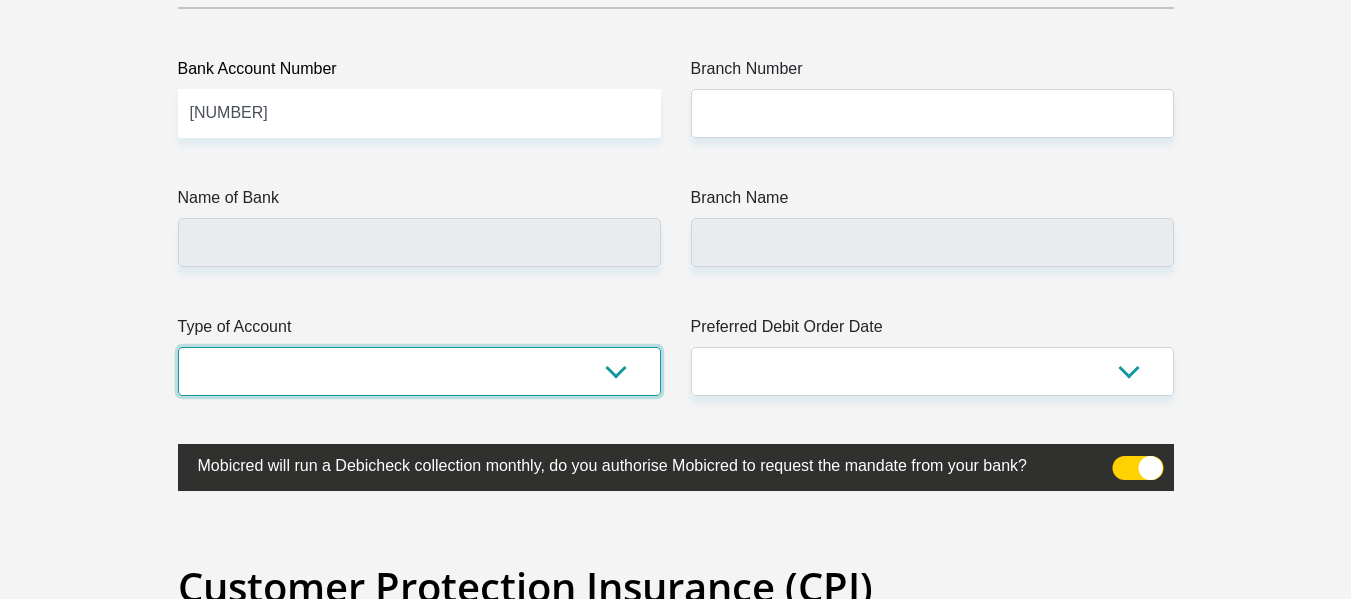 click on "Cheque
Savings" at bounding box center (419, 371) 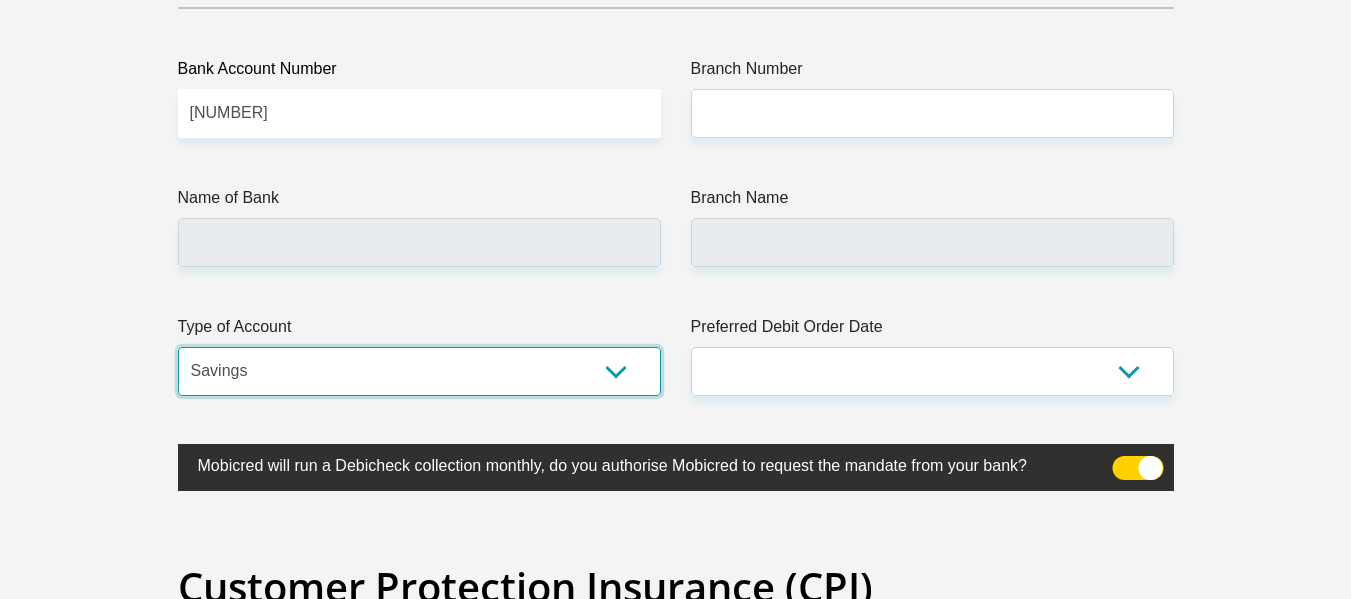 click on "Cheque
Savings" at bounding box center [419, 371] 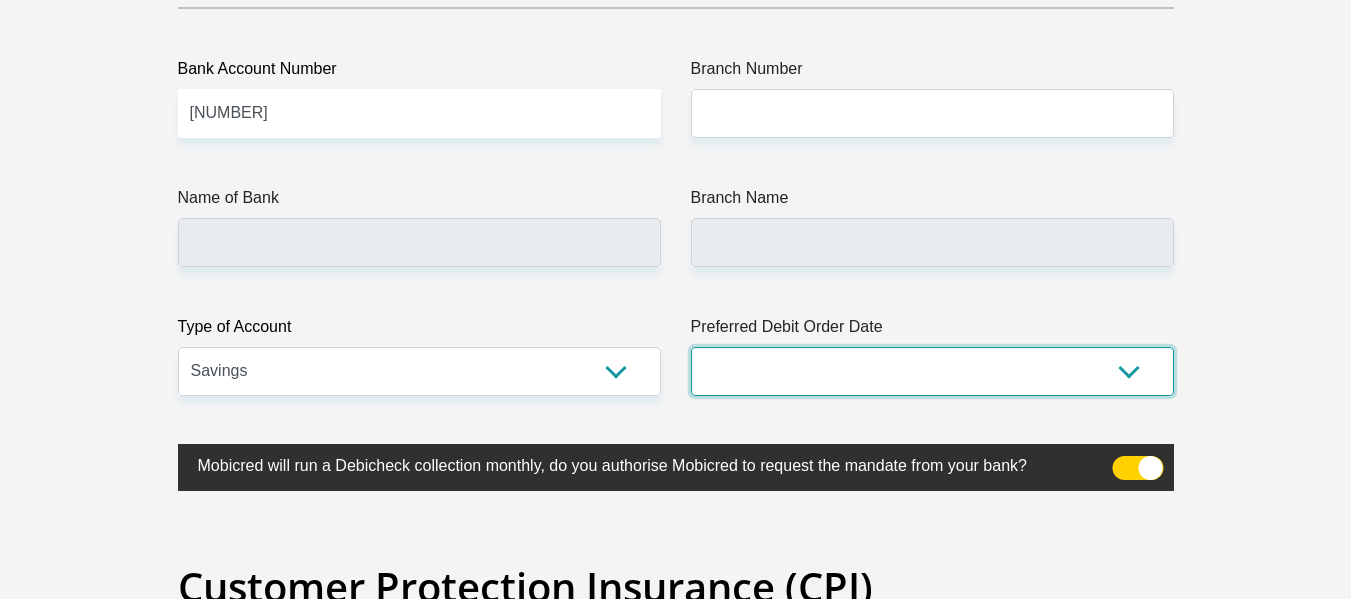 click on "1st
2nd
3rd
4th
5th
7th
18th
19th
20th
21st
22nd
23rd
24th
25th
26th
27th
28th
29th
30th" at bounding box center [932, 371] 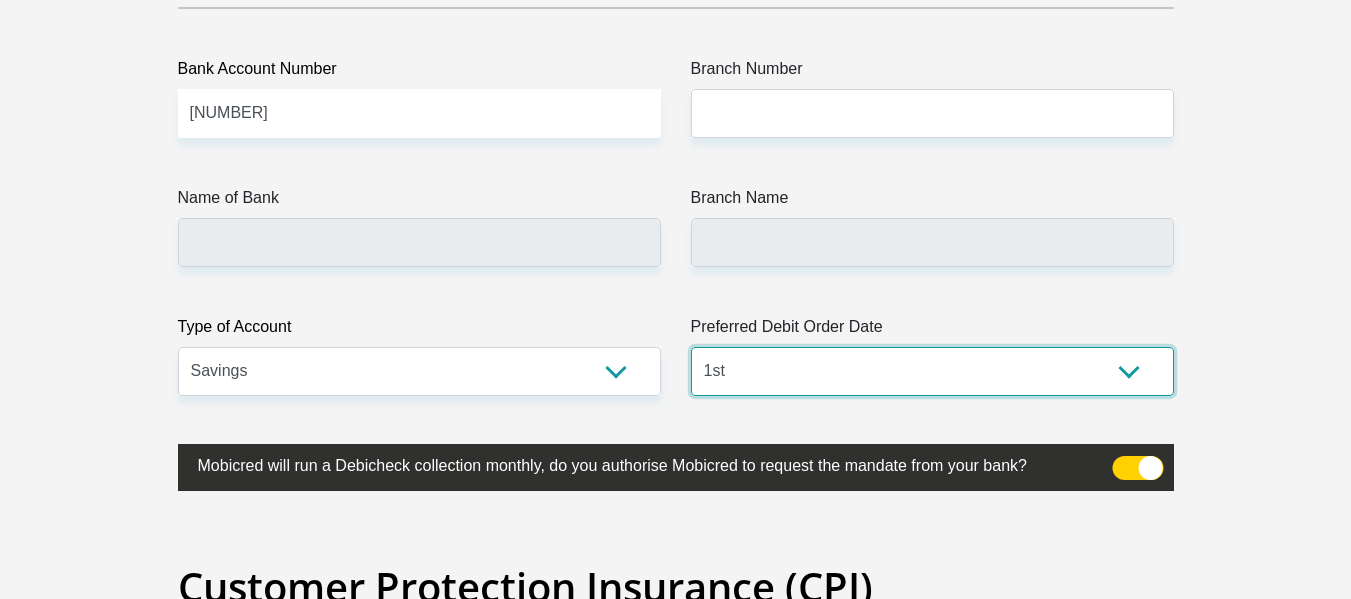 click on "1st
2nd
3rd
4th
5th
7th
18th
19th
20th
21st
22nd
23rd
24th
25th
26th
27th
28th
29th
30th" at bounding box center (932, 371) 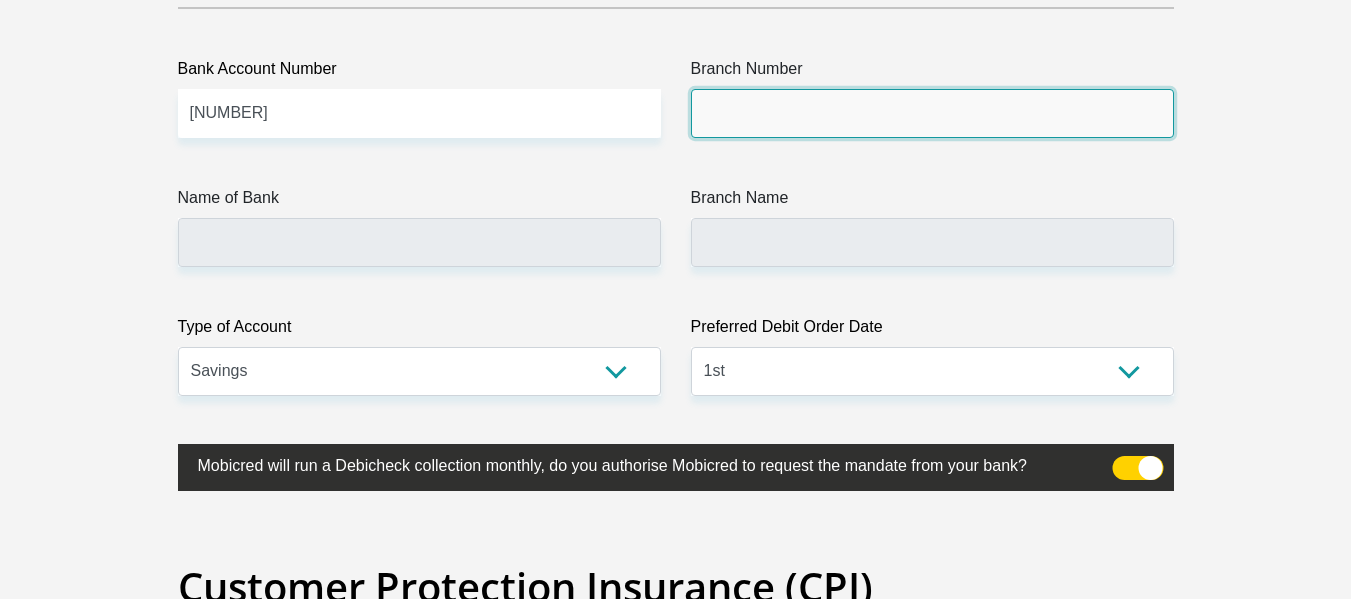 paste on "470010" 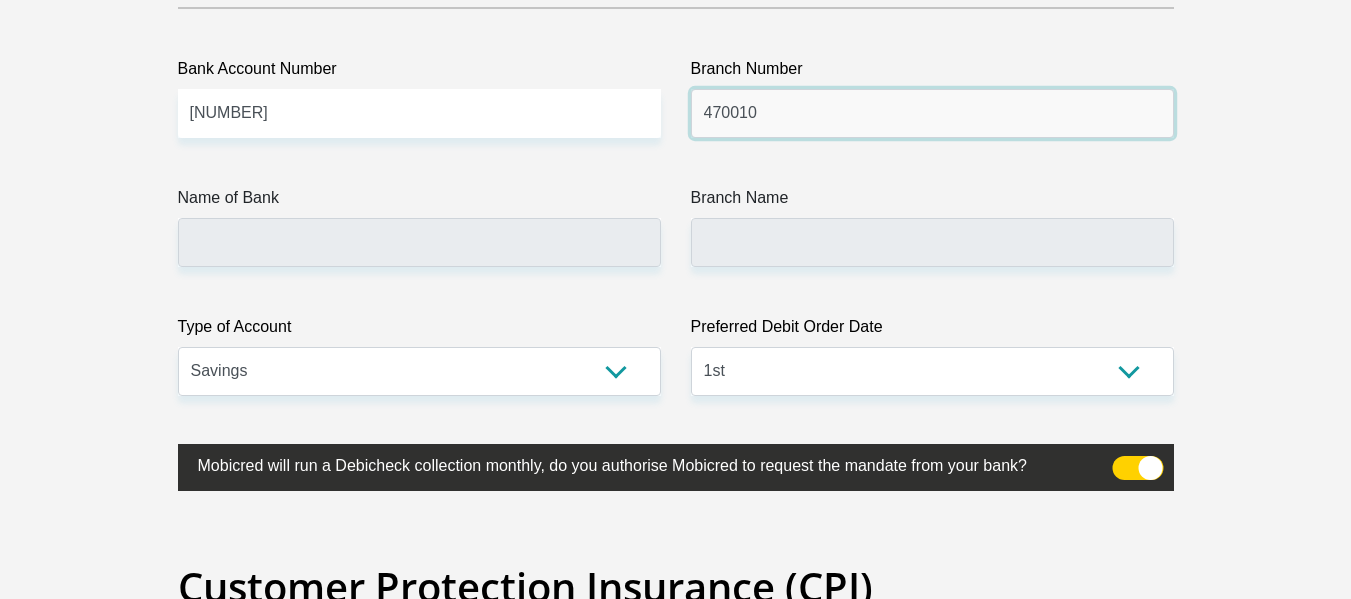type on "470010" 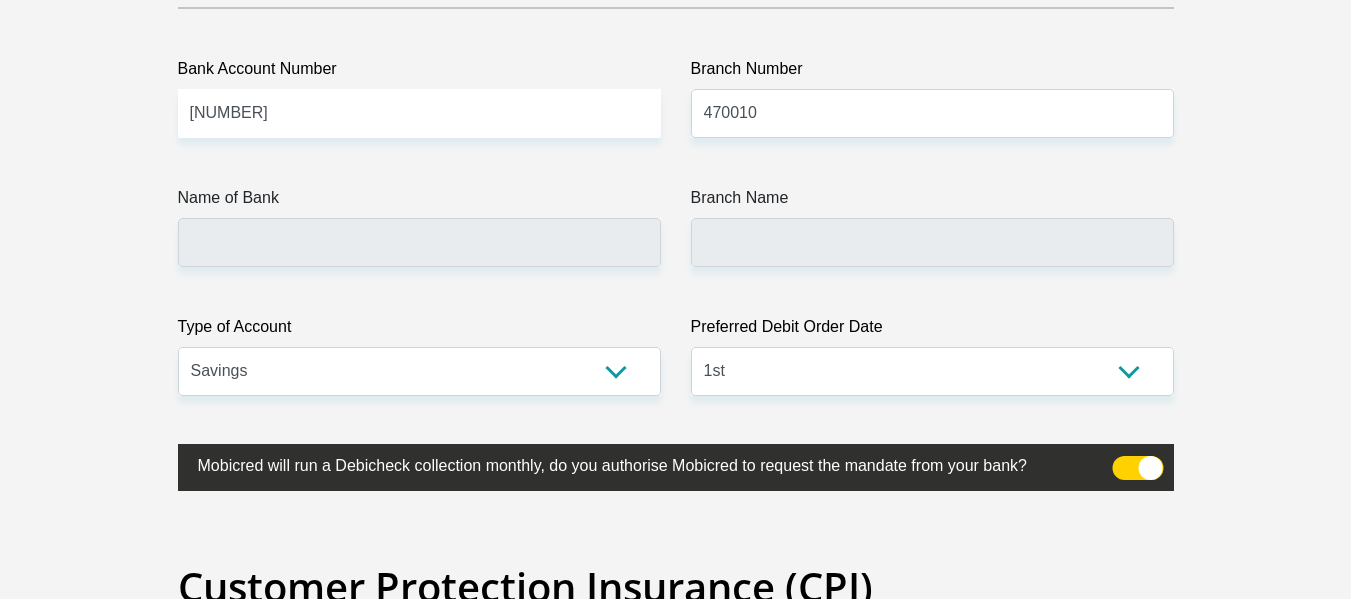 click on "Personal Details
Title
Mr
Ms
Mrs
Dr
Other
First Name
Charlene
Surname
VanDoorn
ID Number
8505150023083
Please input valid ID number
Race
Black
Coloured
Indian
White
Other
Contact Number
0815051755
Please input valid contact number" at bounding box center [676, -1127] 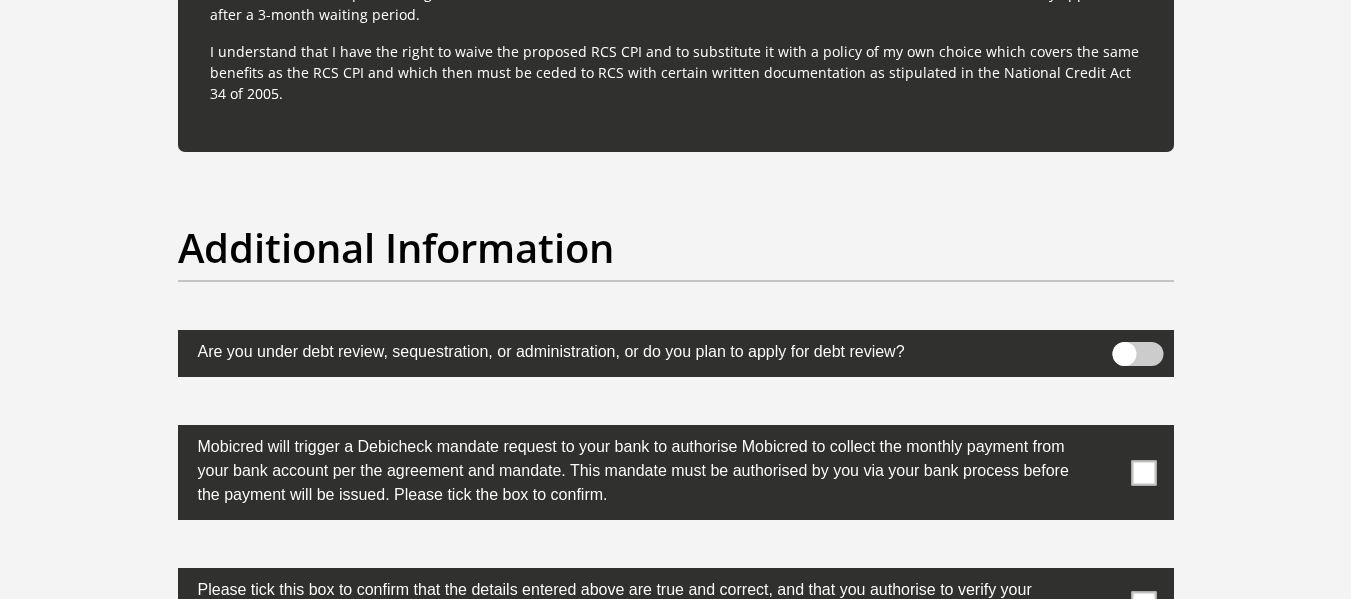 scroll, scrollTop: 6100, scrollLeft: 0, axis: vertical 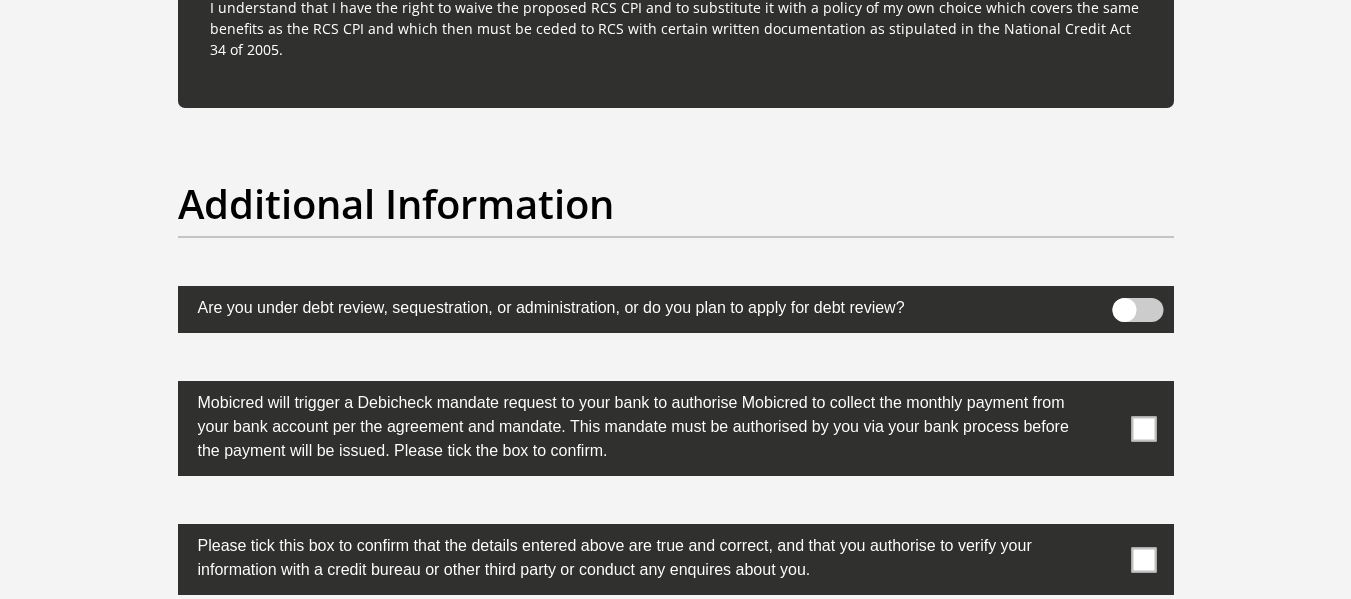 click at bounding box center [1143, 428] 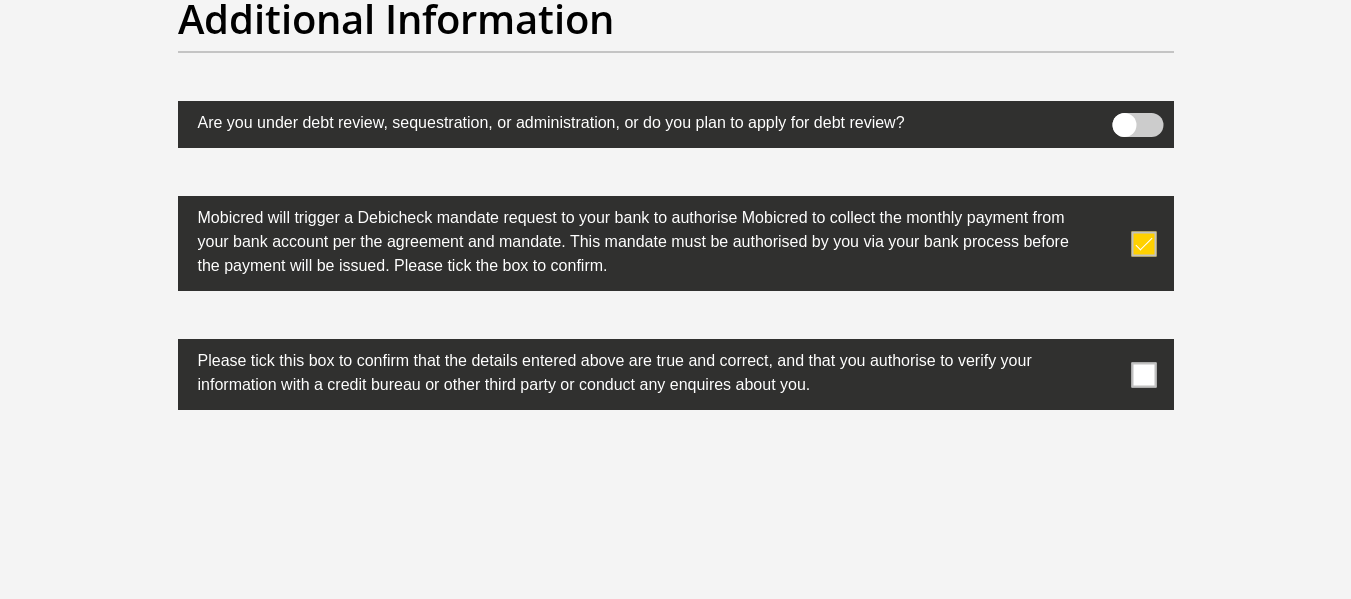 scroll, scrollTop: 6300, scrollLeft: 0, axis: vertical 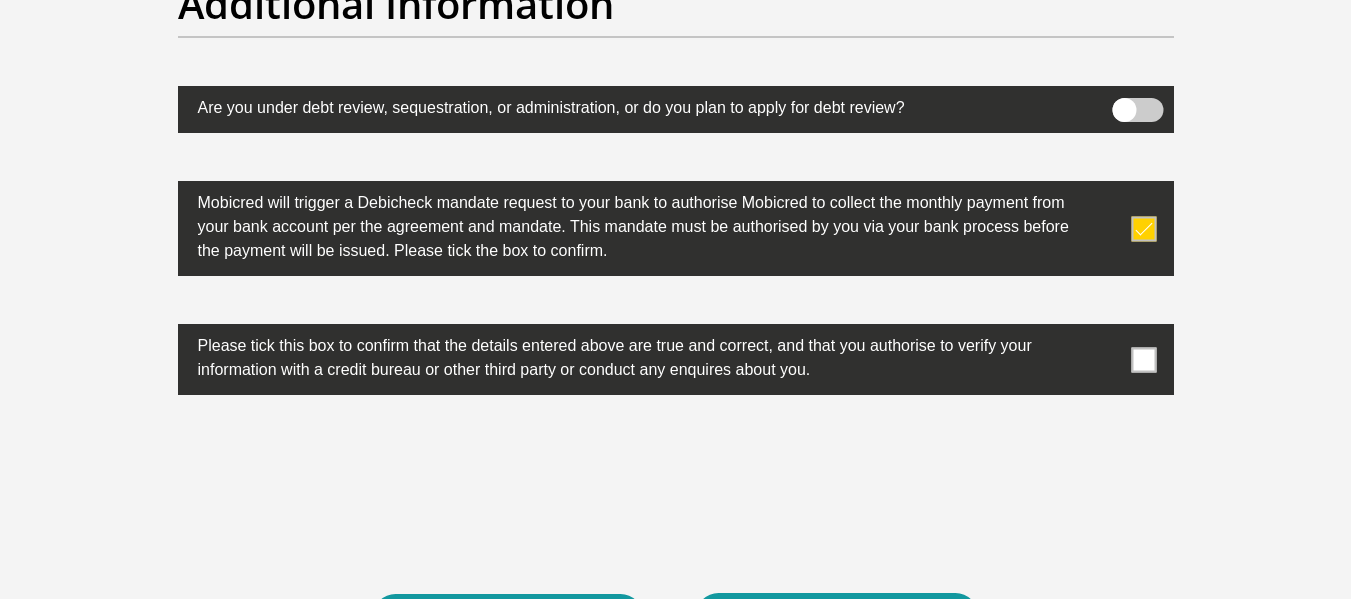 click at bounding box center [1143, 359] 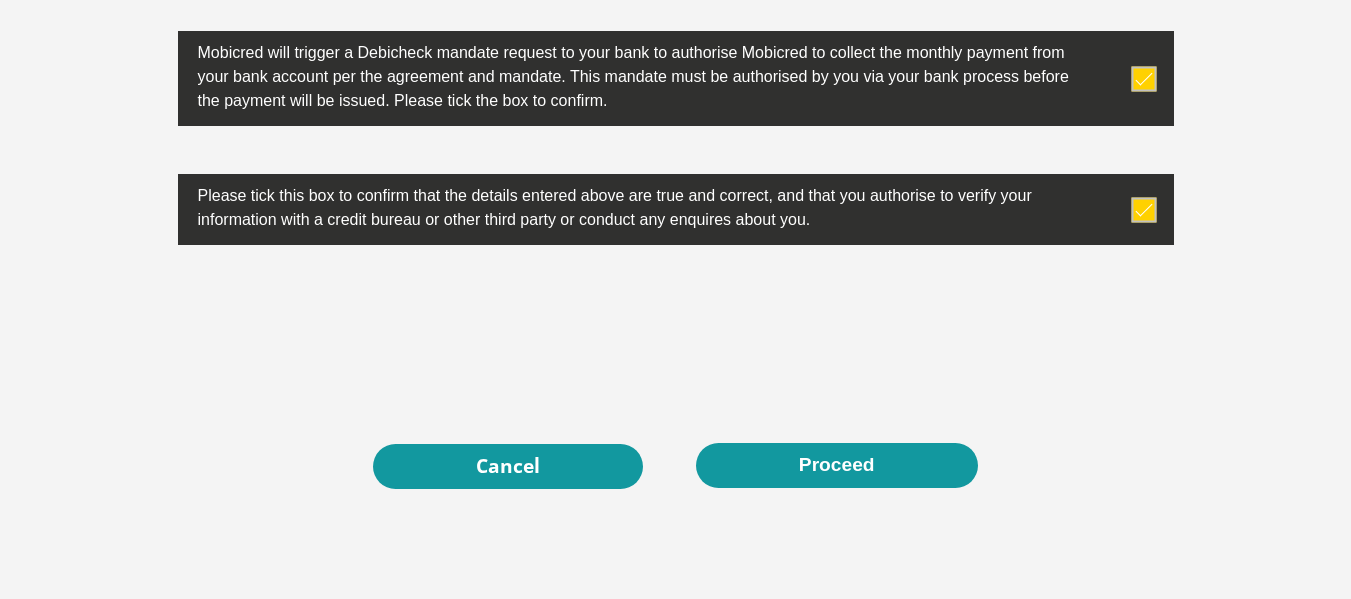 scroll, scrollTop: 6500, scrollLeft: 0, axis: vertical 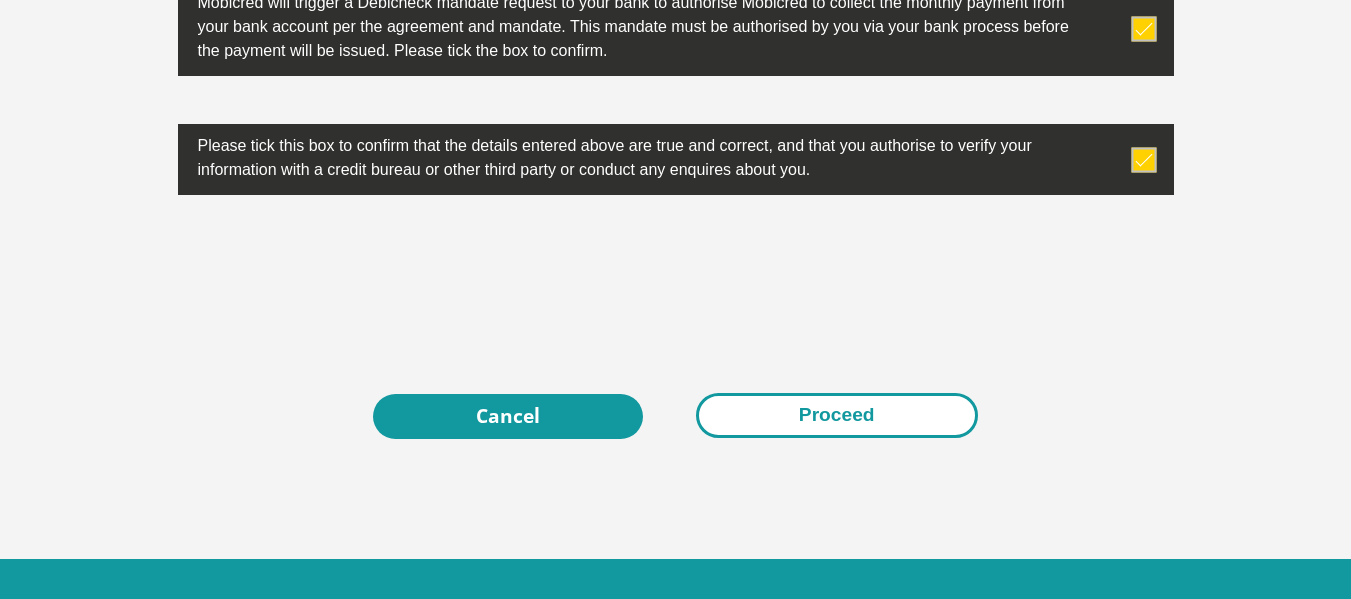 click on "Proceed" at bounding box center (837, 415) 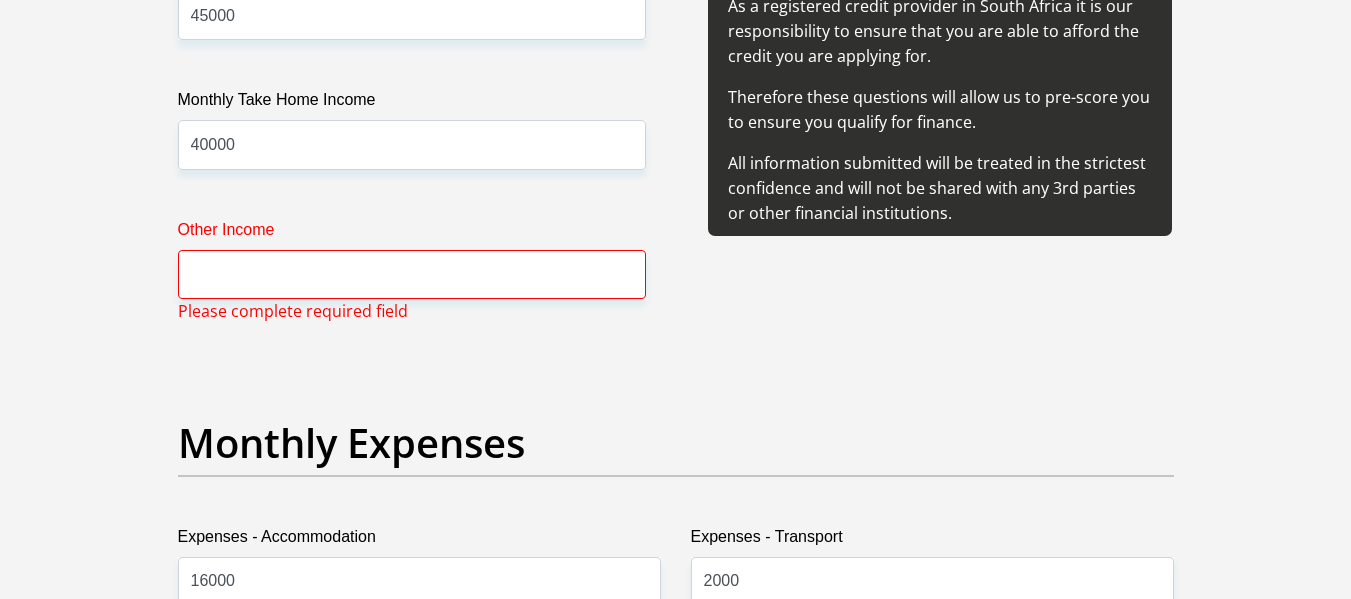 scroll, scrollTop: 2486, scrollLeft: 0, axis: vertical 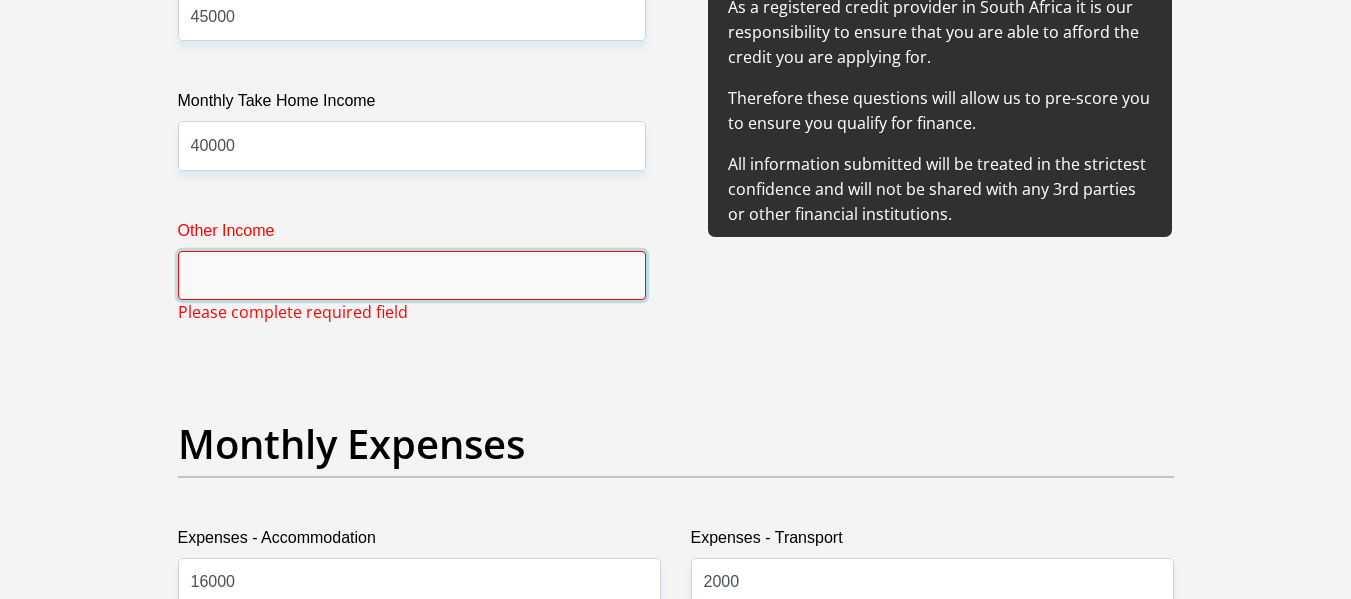click on "Other Income" at bounding box center [412, 275] 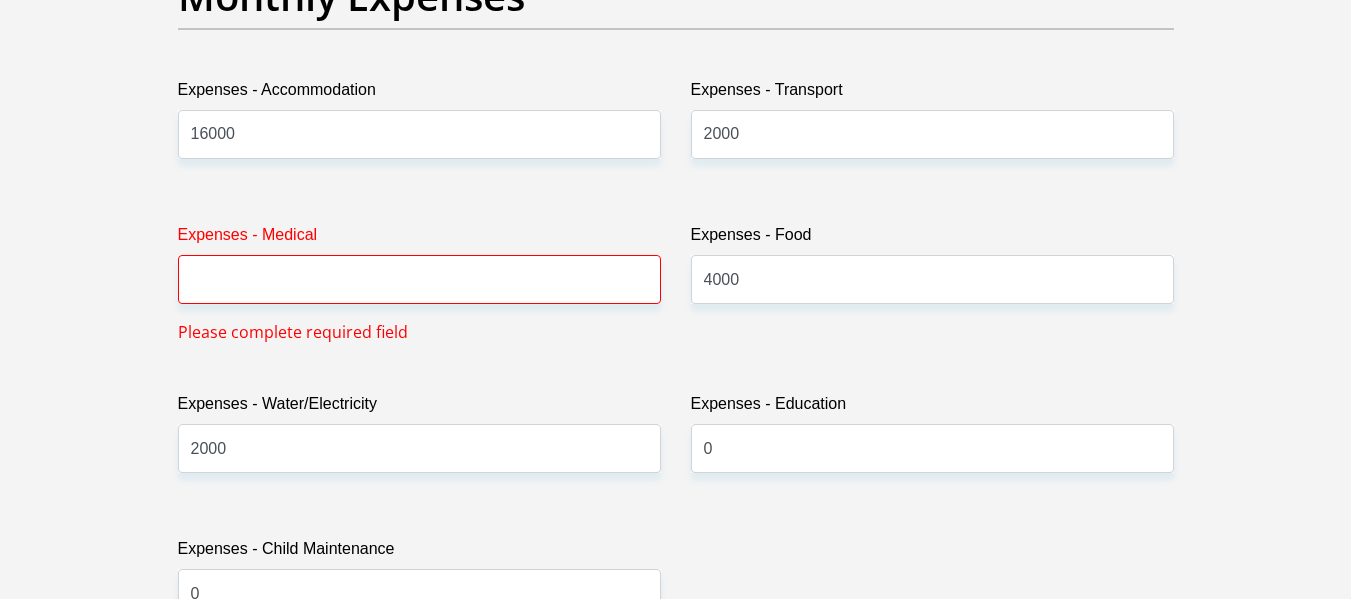 scroll, scrollTop: 2986, scrollLeft: 0, axis: vertical 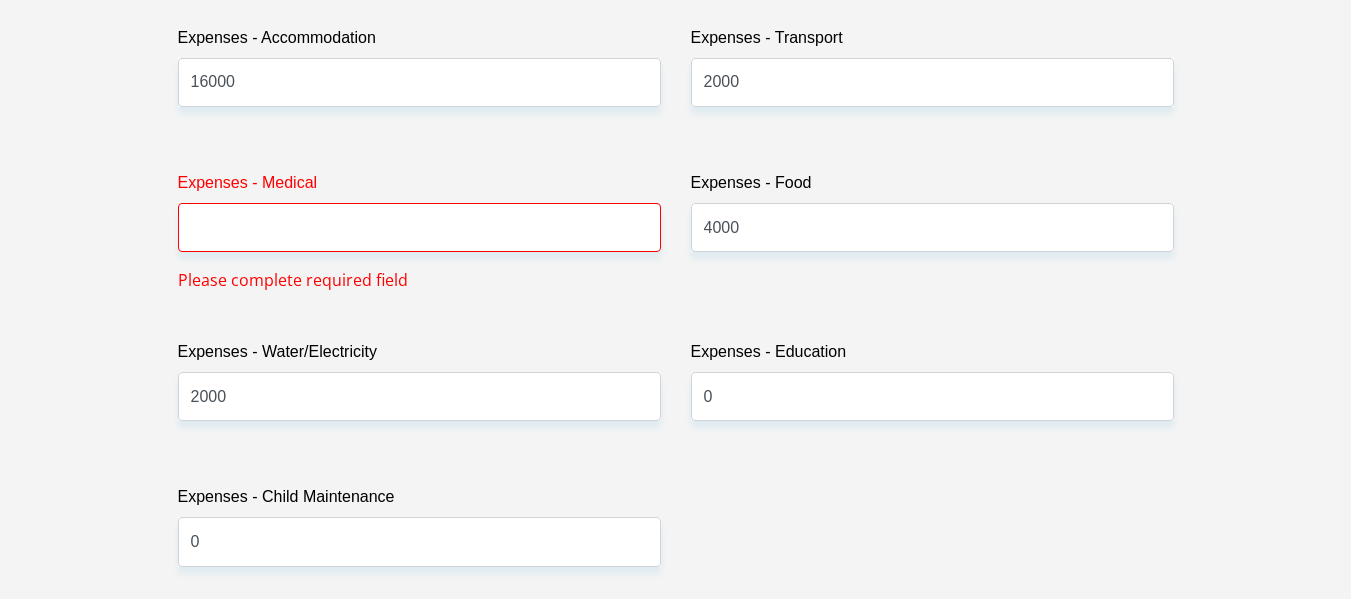 type on "0" 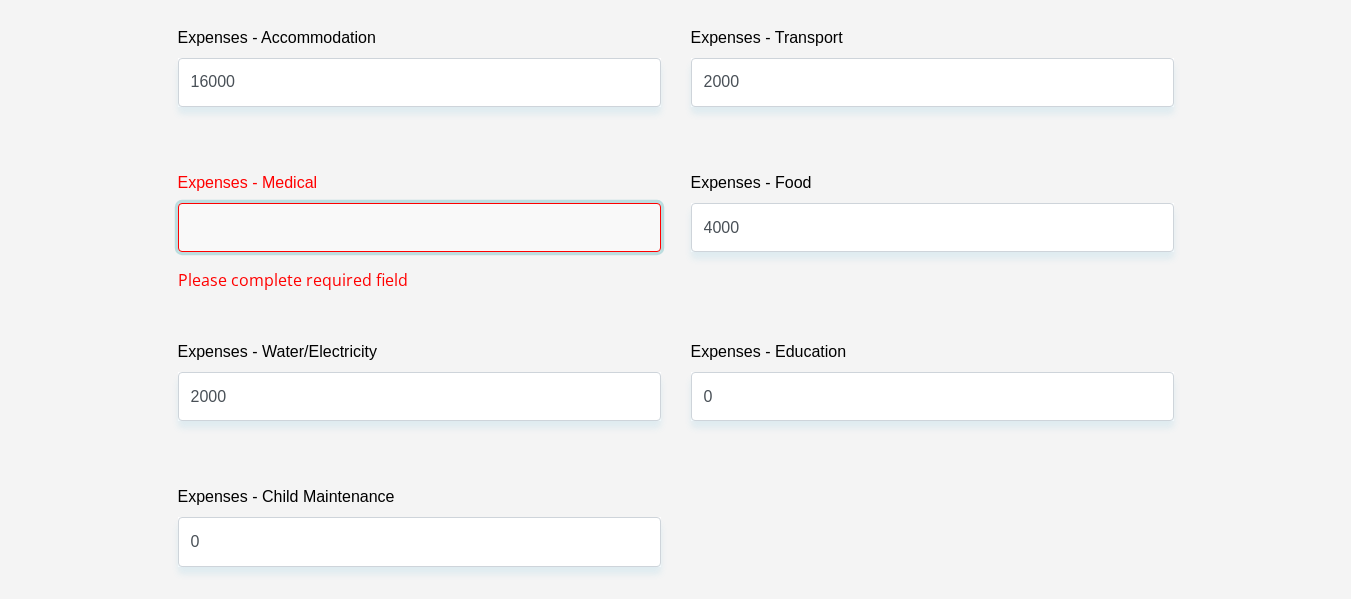 click on "Expenses - Medical" at bounding box center (419, 227) 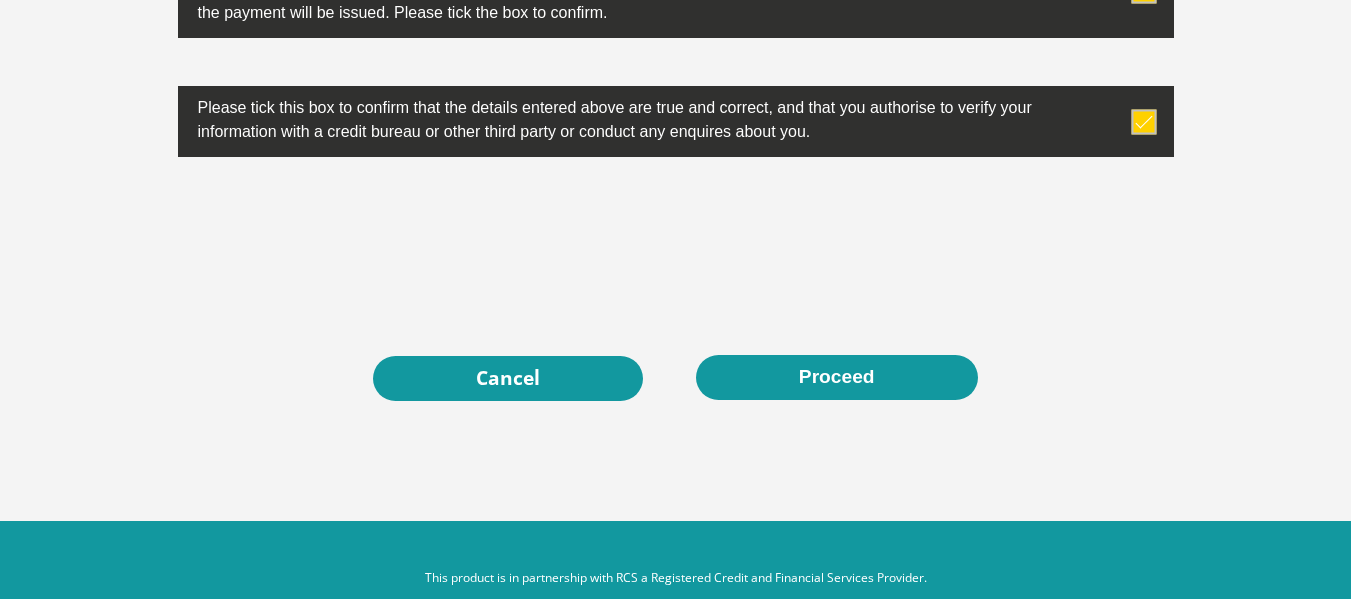 scroll, scrollTop: 6576, scrollLeft: 0, axis: vertical 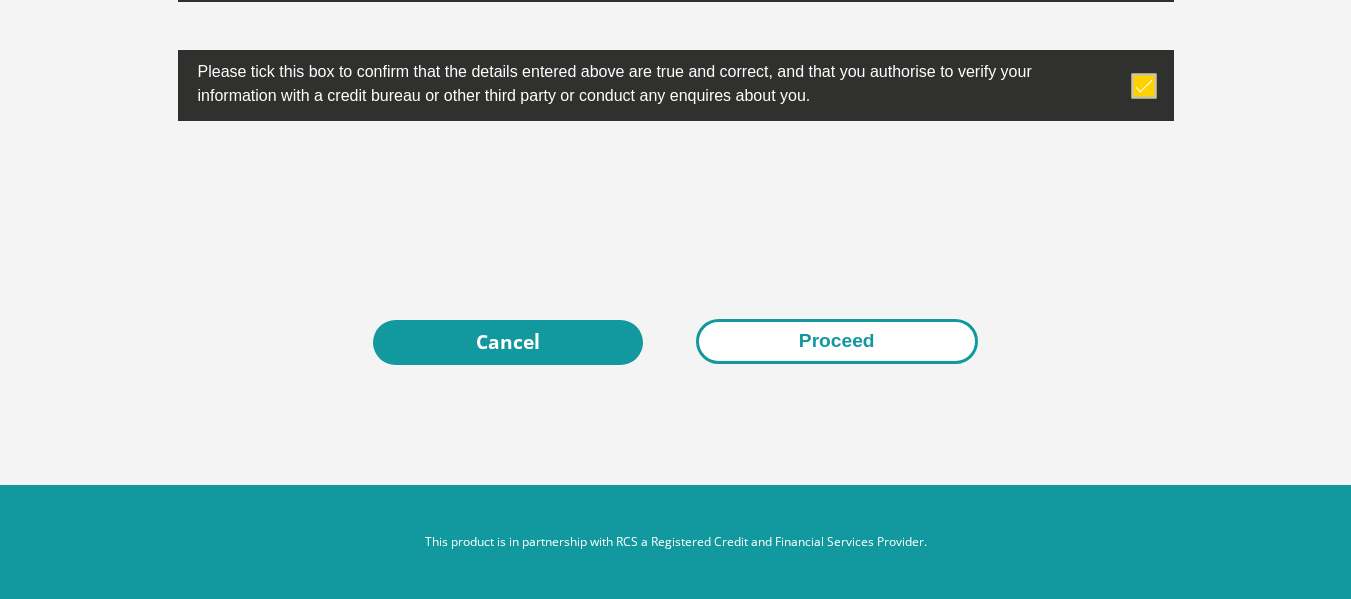 type on "0" 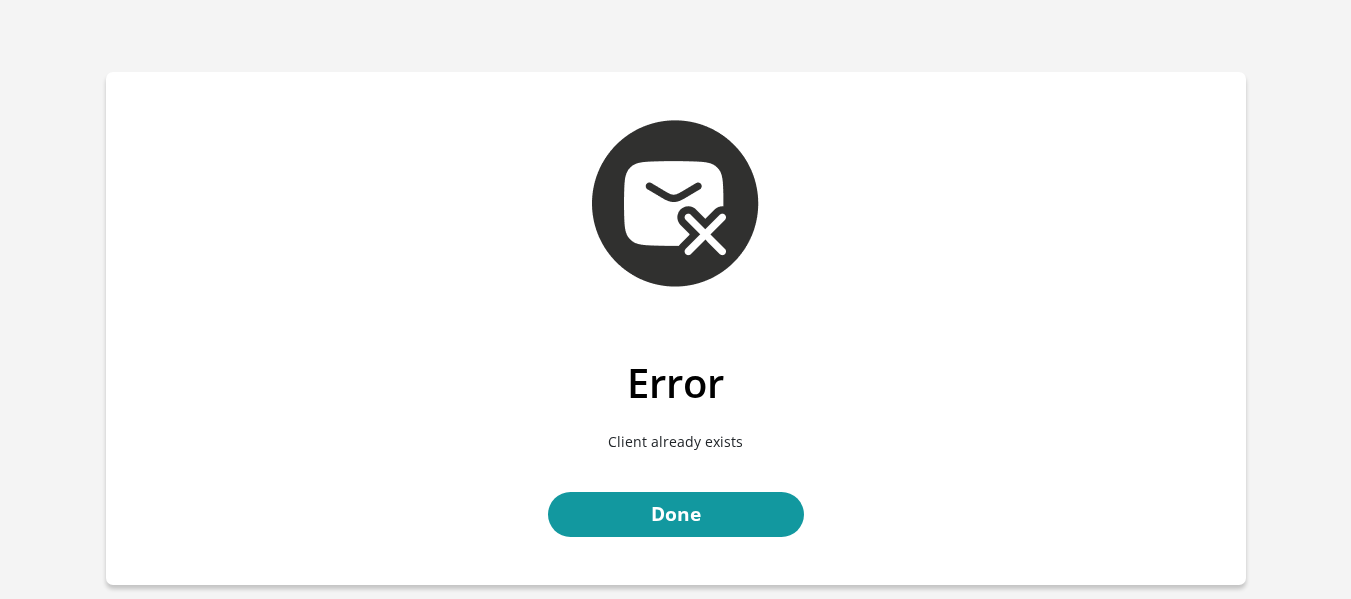 scroll, scrollTop: 0, scrollLeft: 0, axis: both 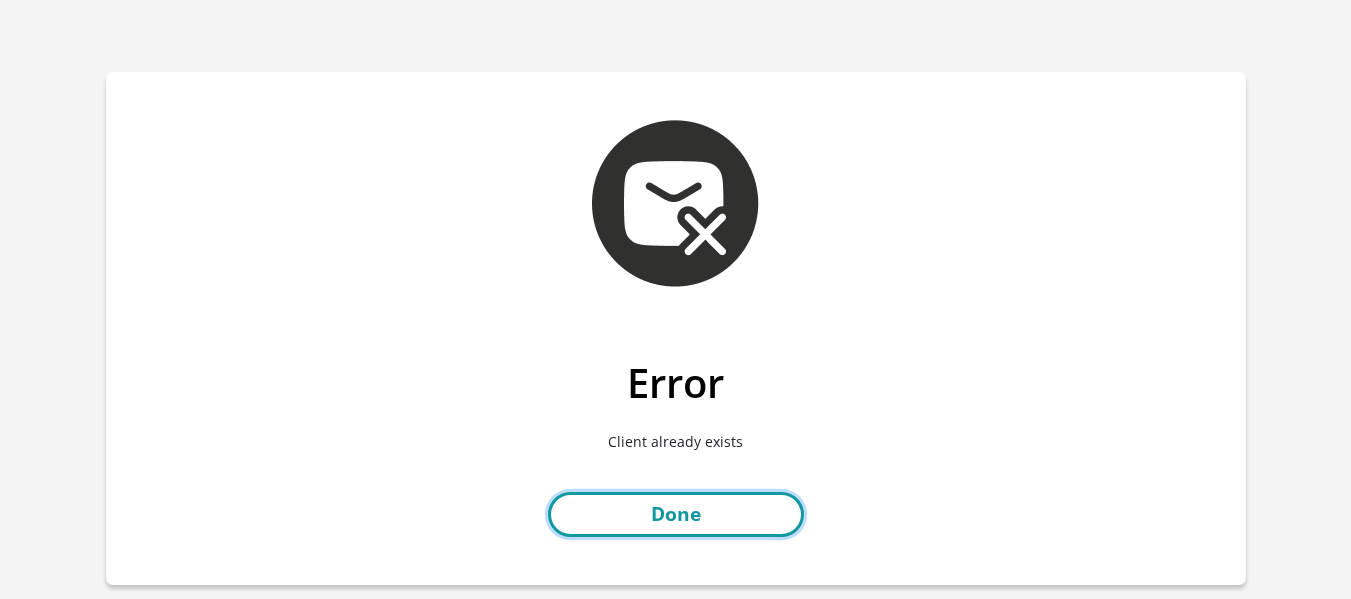 click on "Done" at bounding box center (676, 514) 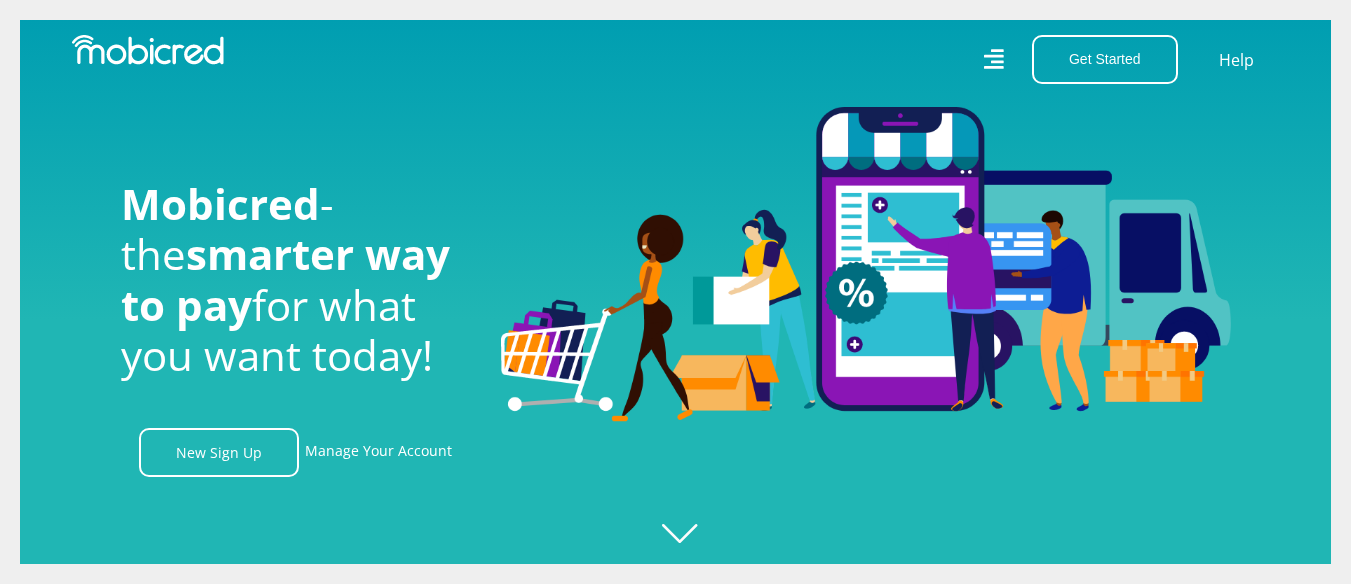 scroll, scrollTop: 0, scrollLeft: 0, axis: both 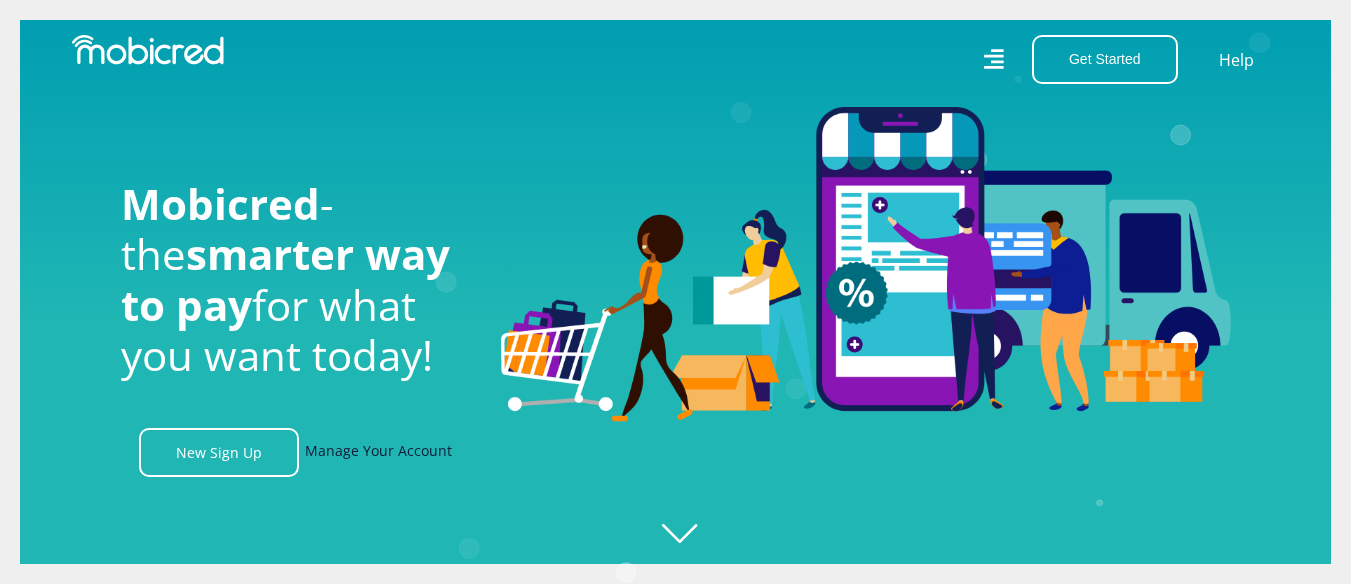 click on "Manage Your Account" at bounding box center [378, 452] 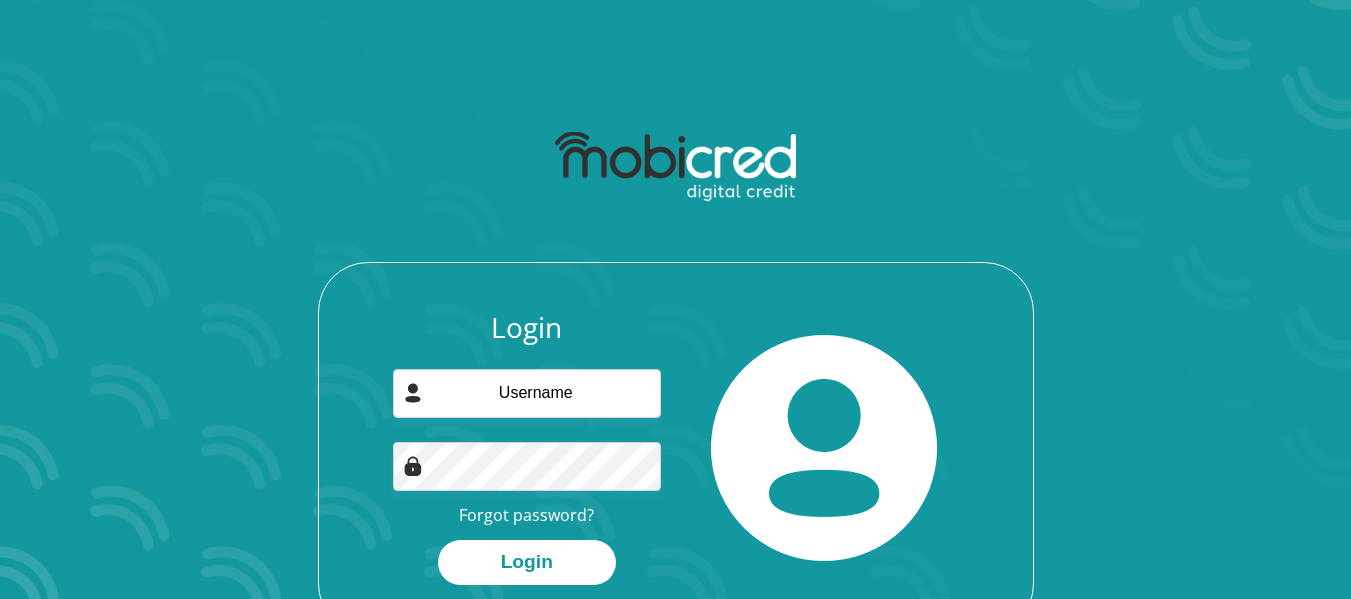 scroll, scrollTop: 0, scrollLeft: 0, axis: both 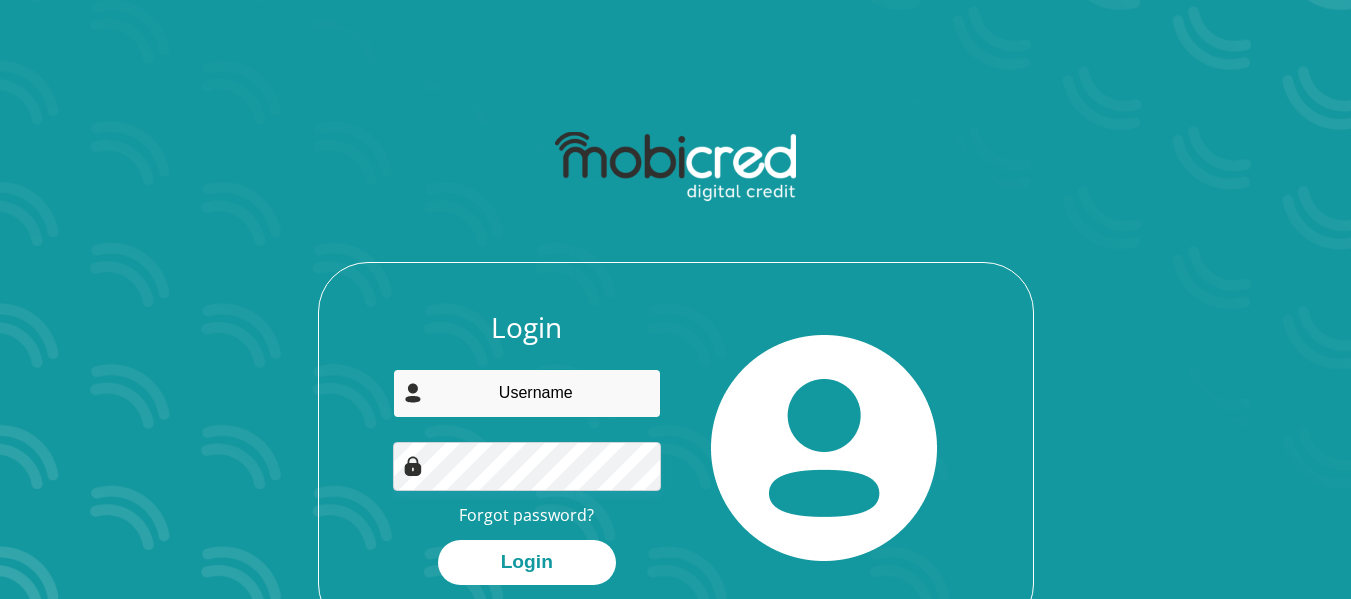 click at bounding box center [527, 393] 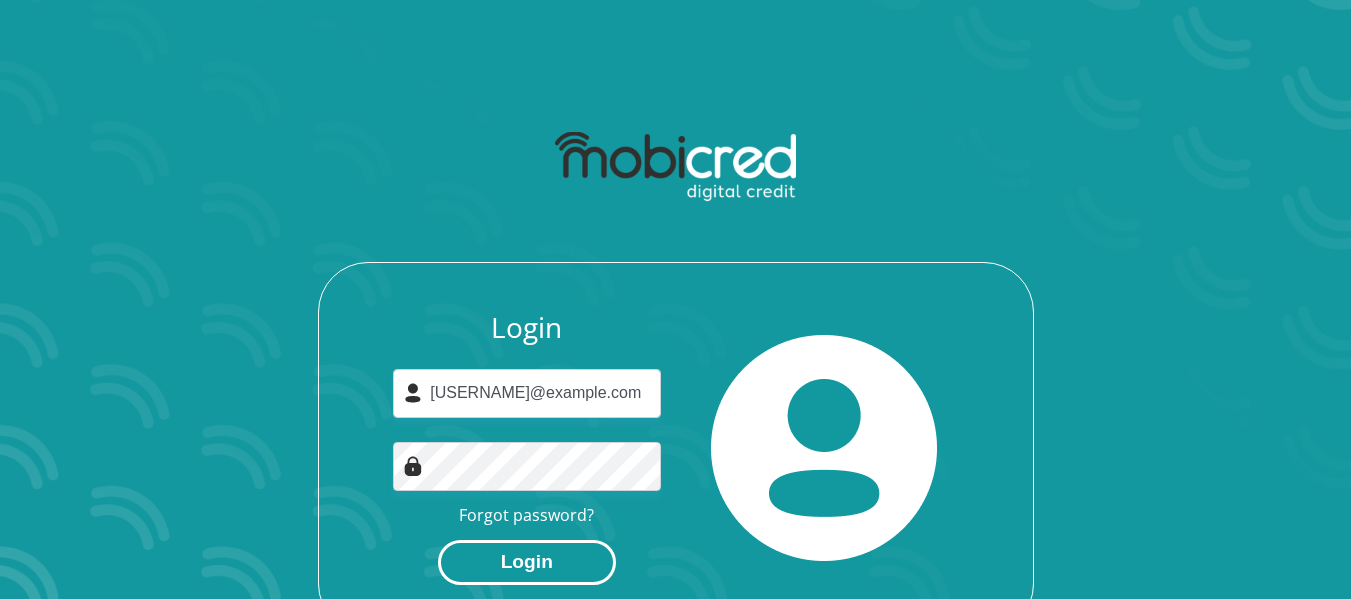 click on "Login" at bounding box center (527, 562) 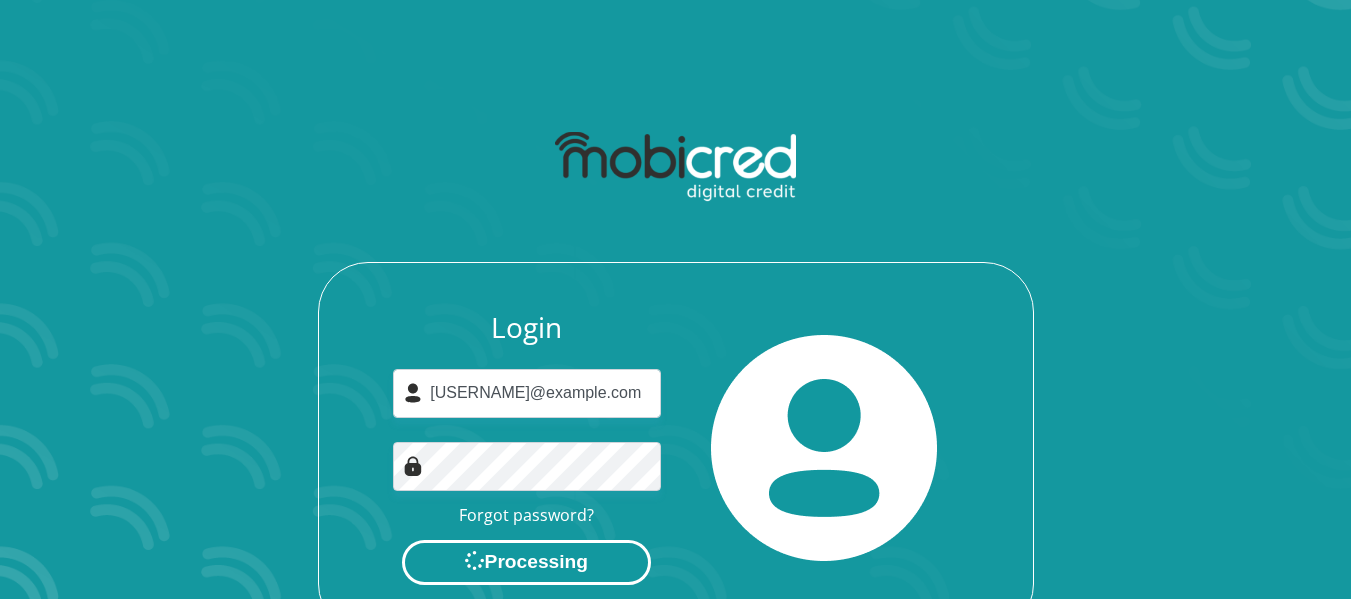 scroll, scrollTop: 0, scrollLeft: 0, axis: both 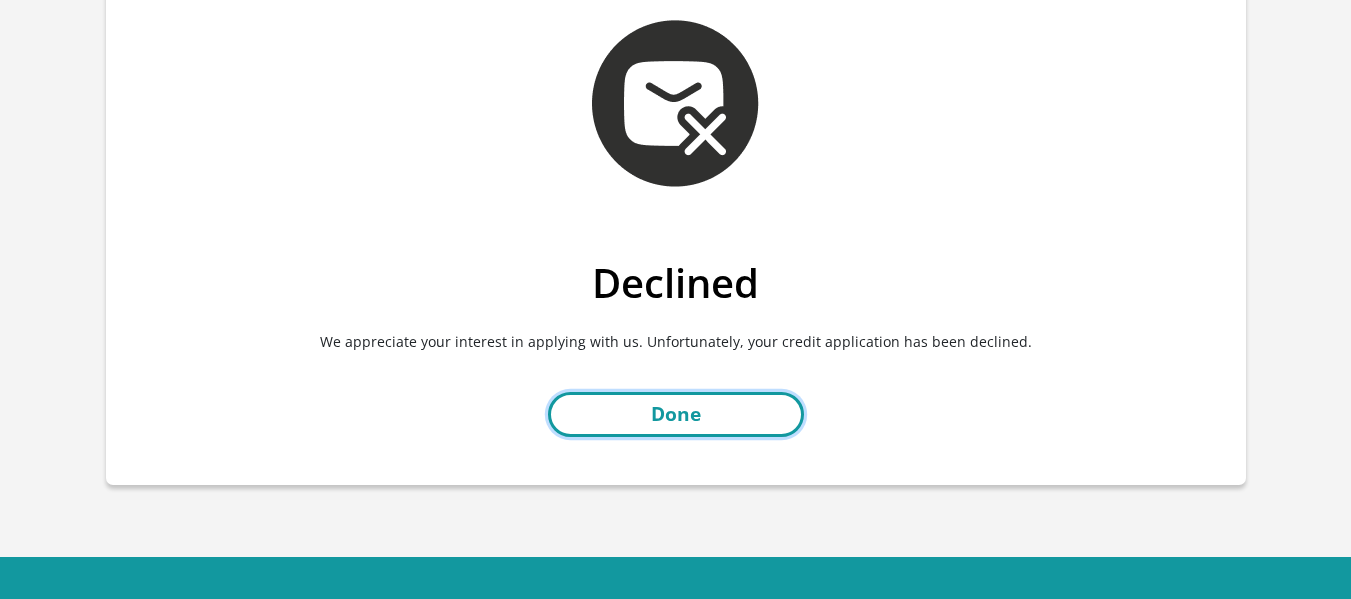 click on "Done" at bounding box center (676, 414) 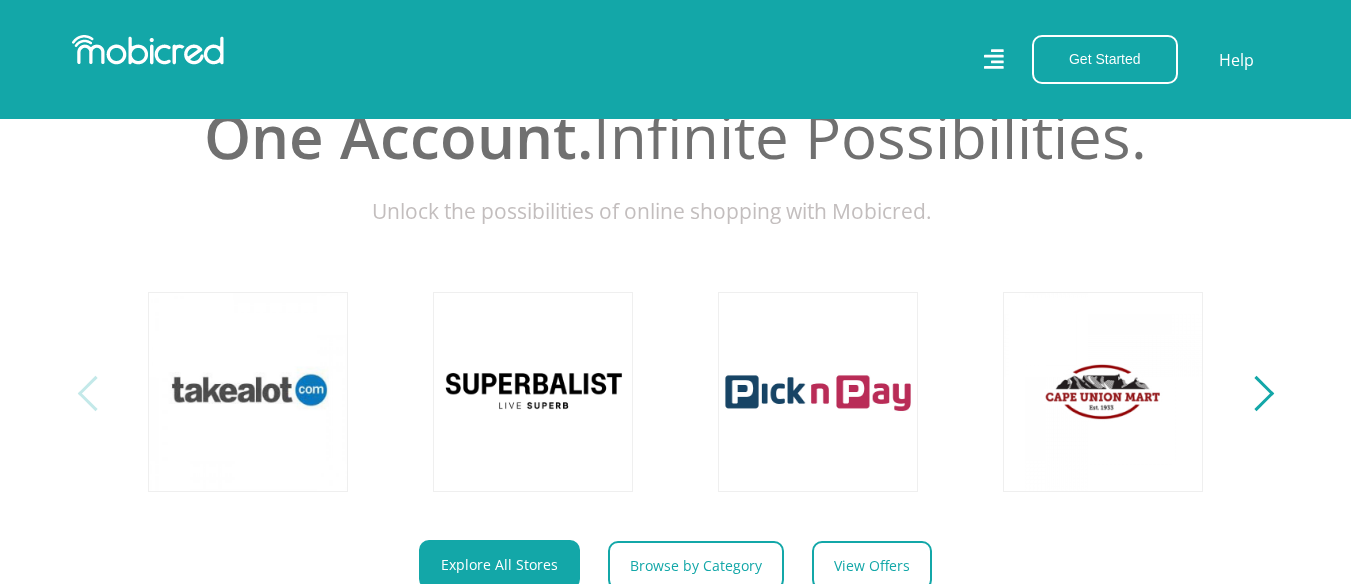scroll, scrollTop: 600, scrollLeft: 0, axis: vertical 